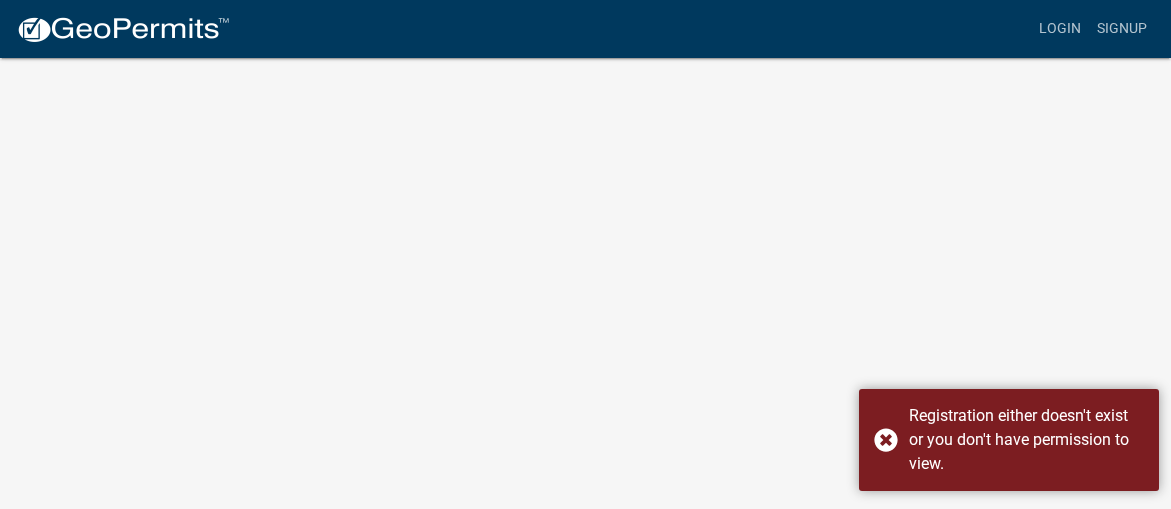 scroll, scrollTop: 0, scrollLeft: 0, axis: both 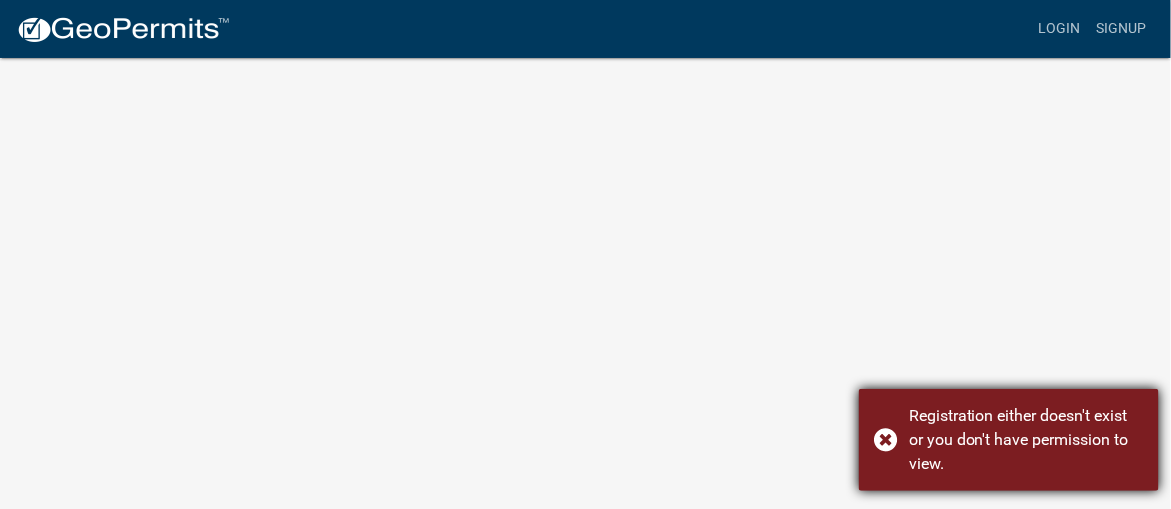 click on "Registration either doesn't exist or you don't have permission to view." at bounding box center [1009, 440] 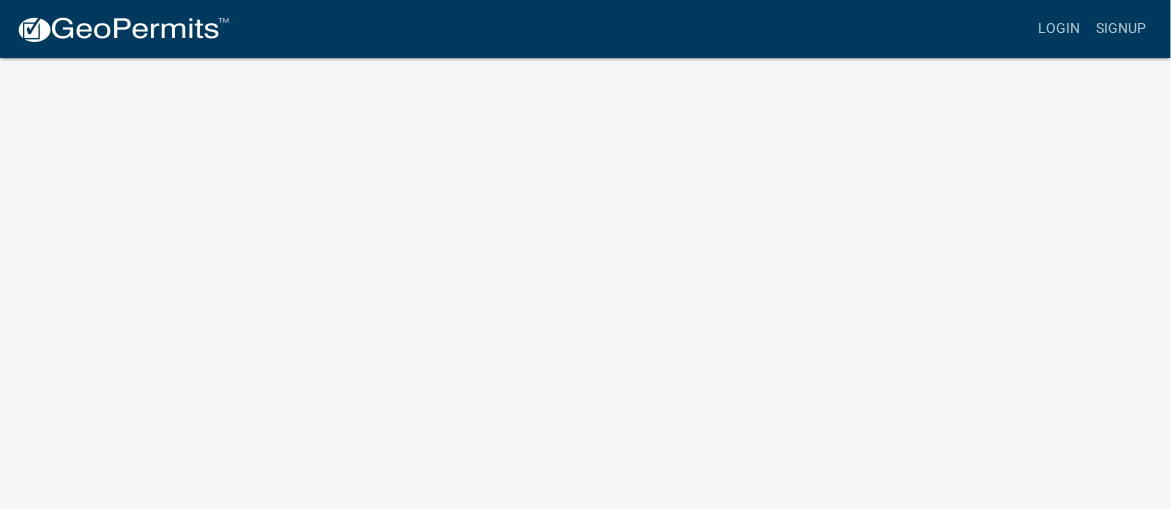 drag, startPoint x: 548, startPoint y: 1, endPoint x: 960, endPoint y: 269, distance: 491.49567 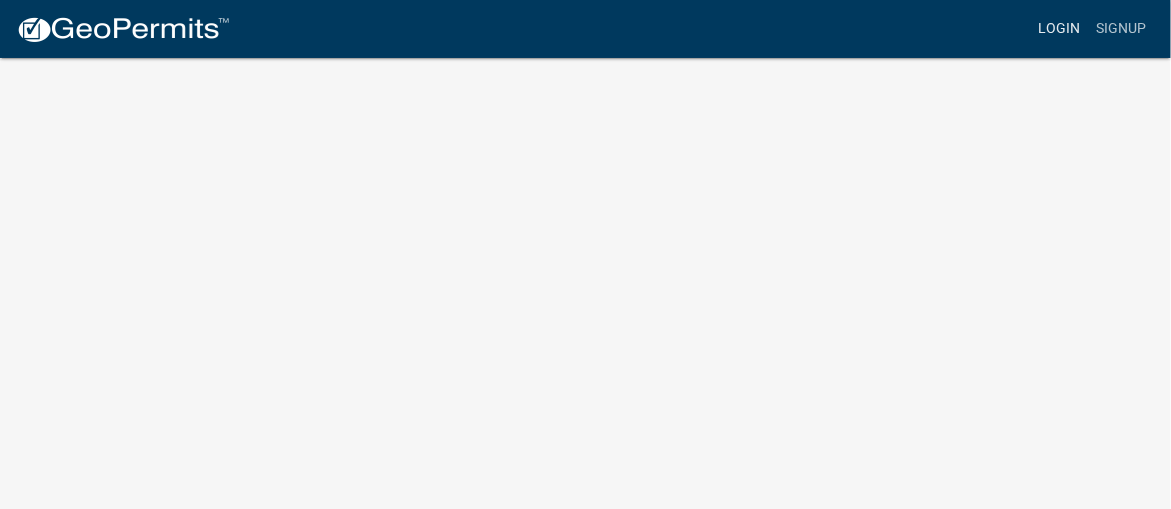 click on "Login" at bounding box center (1060, 29) 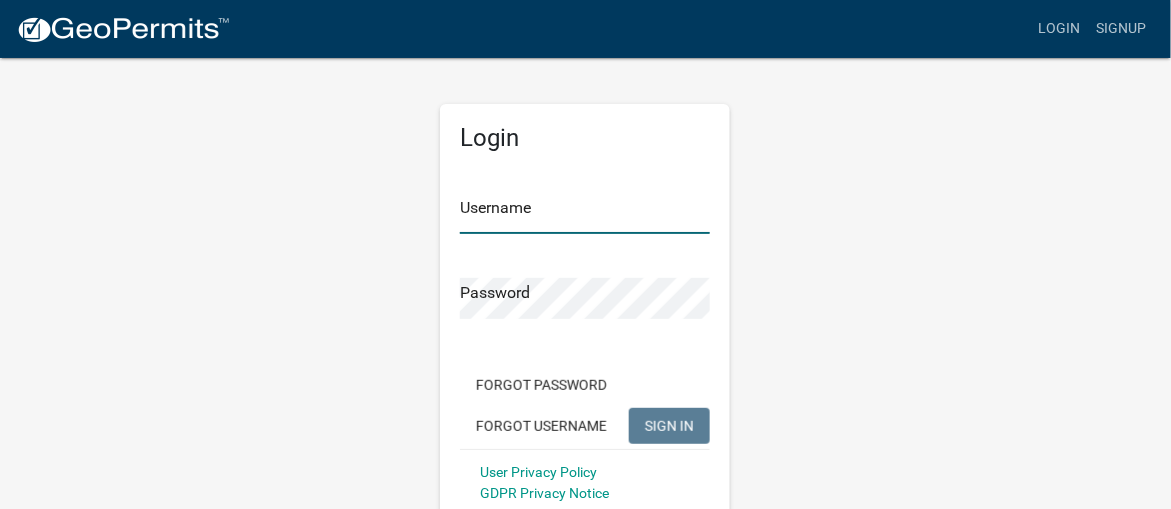 type on "barthelectric" 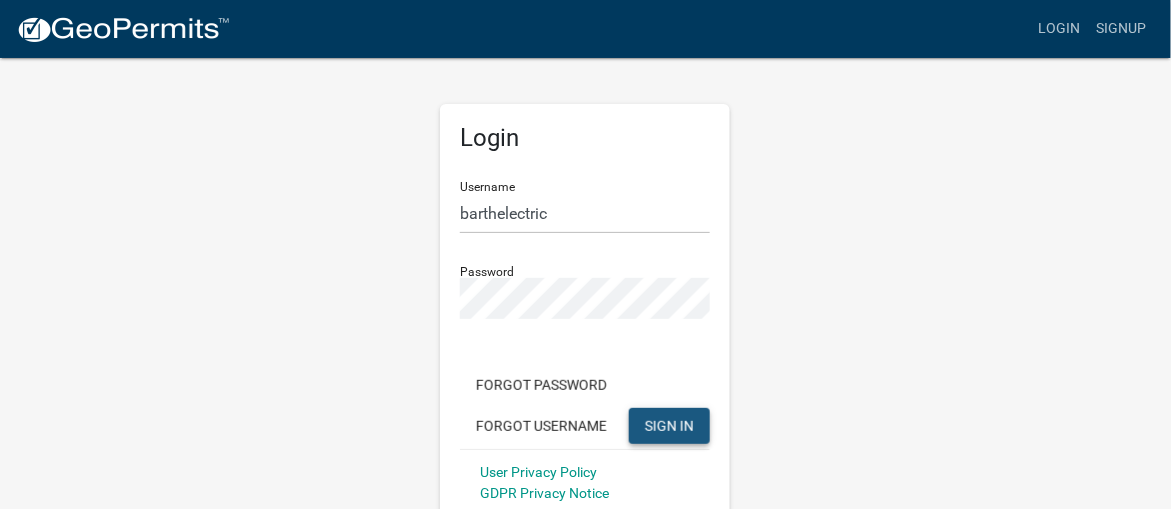 click on "SIGN IN" 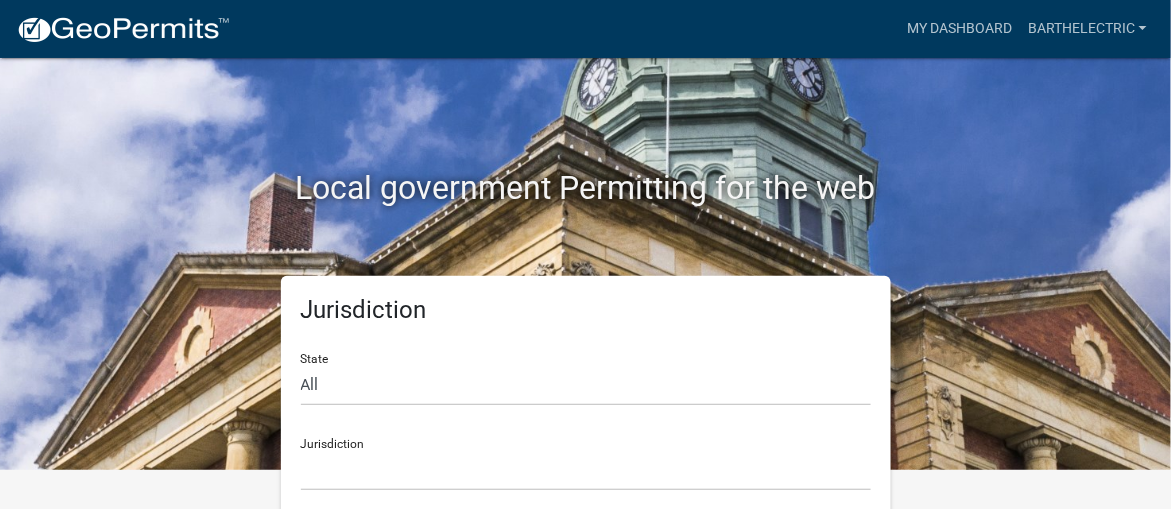 scroll, scrollTop: 58, scrollLeft: 0, axis: vertical 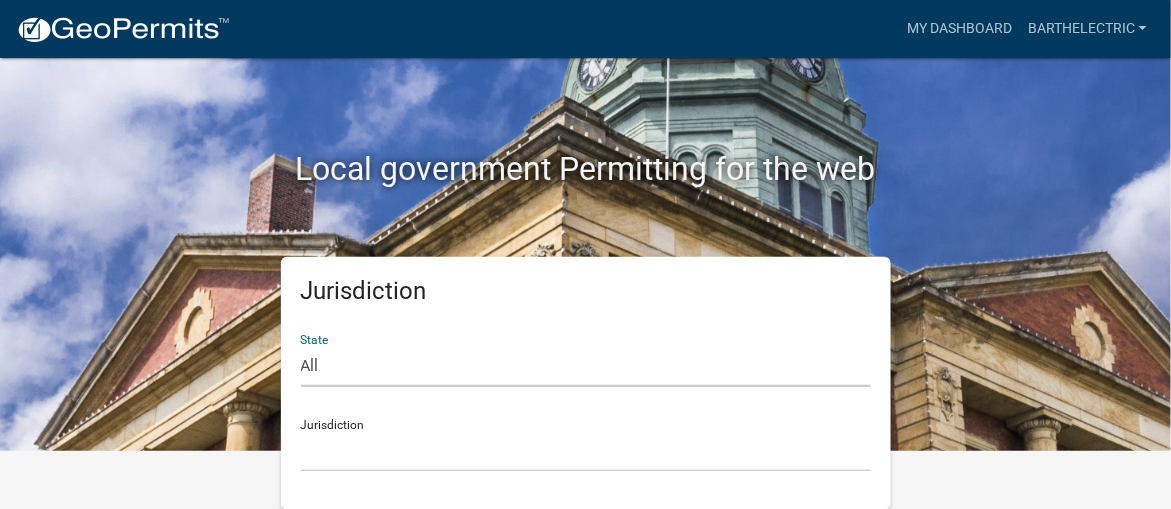 click on "All  [US_STATE]   [US_STATE]   [US_STATE]   [US_STATE]   [US_STATE]   [US_STATE]   [US_STATE]   [US_STATE]   [US_STATE]" 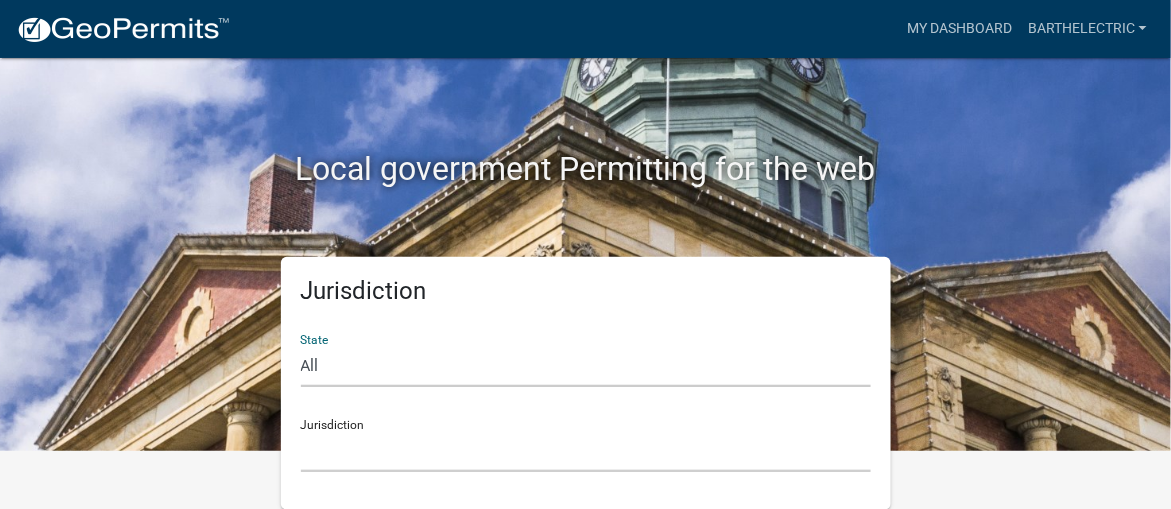 click on "City of [GEOGRAPHIC_DATA], [US_STATE] City of [GEOGRAPHIC_DATA], [US_STATE] City of [GEOGRAPHIC_DATA], [US_STATE] [GEOGRAPHIC_DATA], [US_STATE] [GEOGRAPHIC_DATA], [US_STATE] [GEOGRAPHIC_DATA], [US_STATE] [GEOGRAPHIC_DATA], [US_STATE] [GEOGRAPHIC_DATA], [US_STATE] [GEOGRAPHIC_DATA], [US_STATE] [GEOGRAPHIC_DATA], [US_STATE] [GEOGRAPHIC_DATA], [US_STATE] [GEOGRAPHIC_DATA], [US_STATE] [GEOGRAPHIC_DATA], [US_STATE] [GEOGRAPHIC_DATA], [US_STATE] [GEOGRAPHIC_DATA], [US_STATE] River Ridge Development Authority, [US_STATE] [GEOGRAPHIC_DATA], [US_STATE] [GEOGRAPHIC_DATA], [US_STATE][GEOGRAPHIC_DATA], [US_STATE] [GEOGRAPHIC_DATA], [US_STATE]" 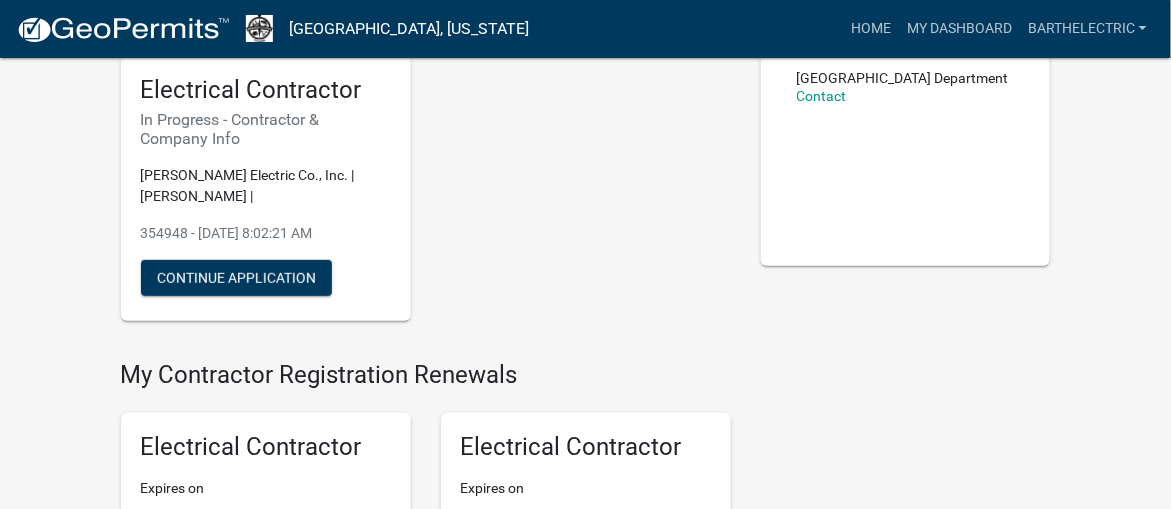 scroll, scrollTop: 0, scrollLeft: 0, axis: both 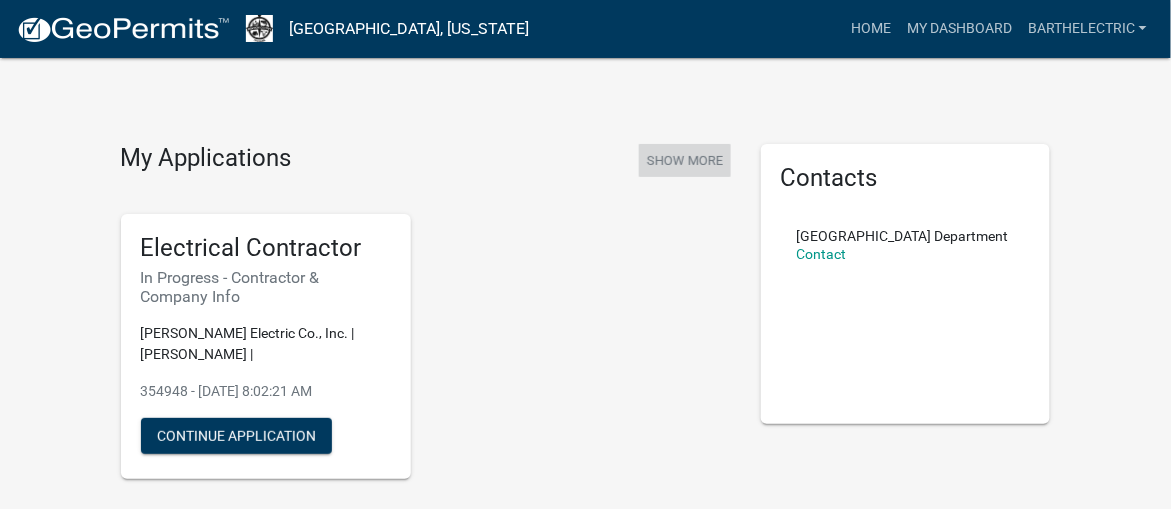 click on "Show More" 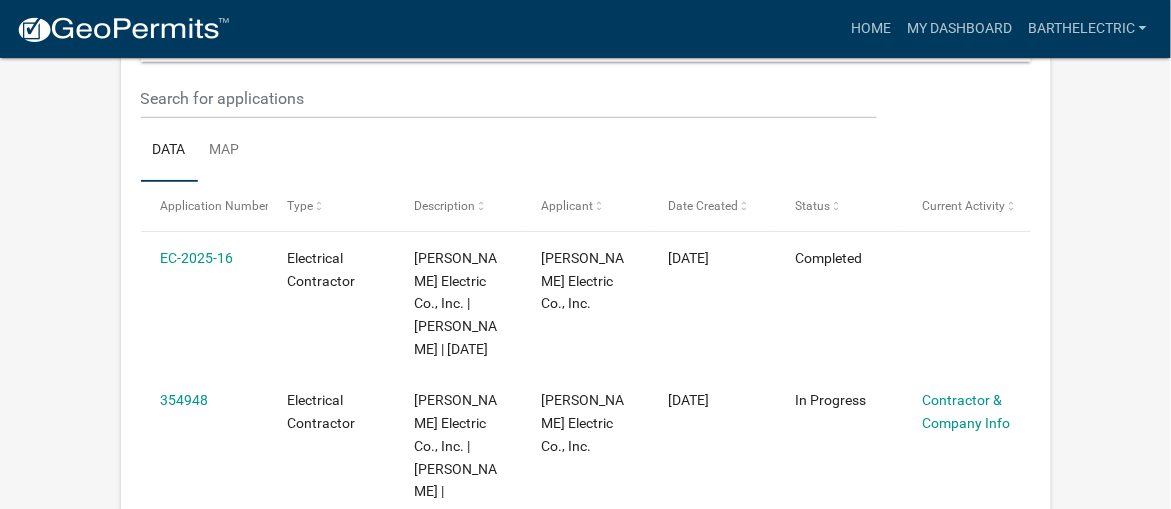scroll, scrollTop: 265, scrollLeft: 0, axis: vertical 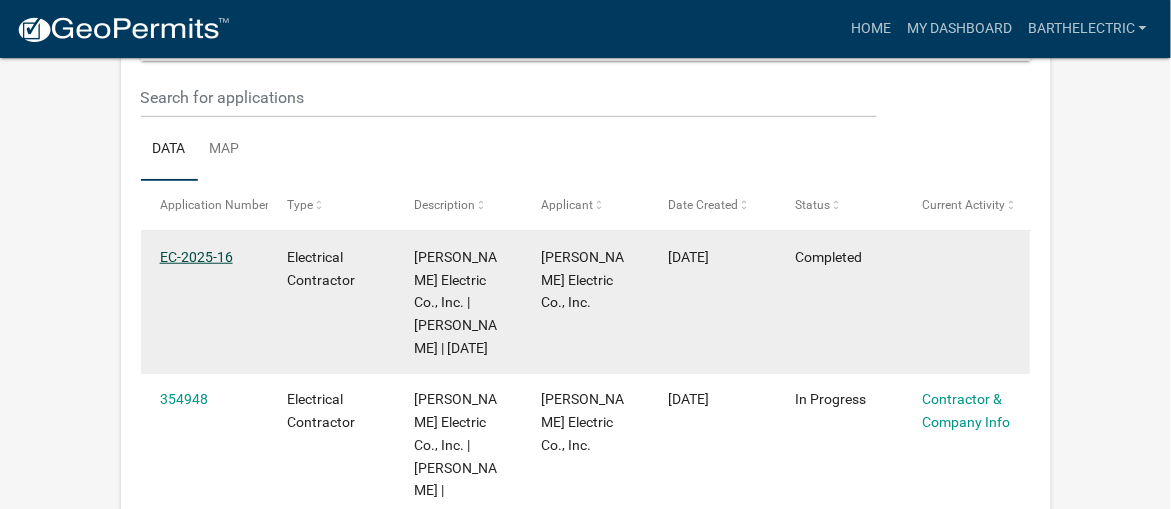 click on "EC-2025-16" 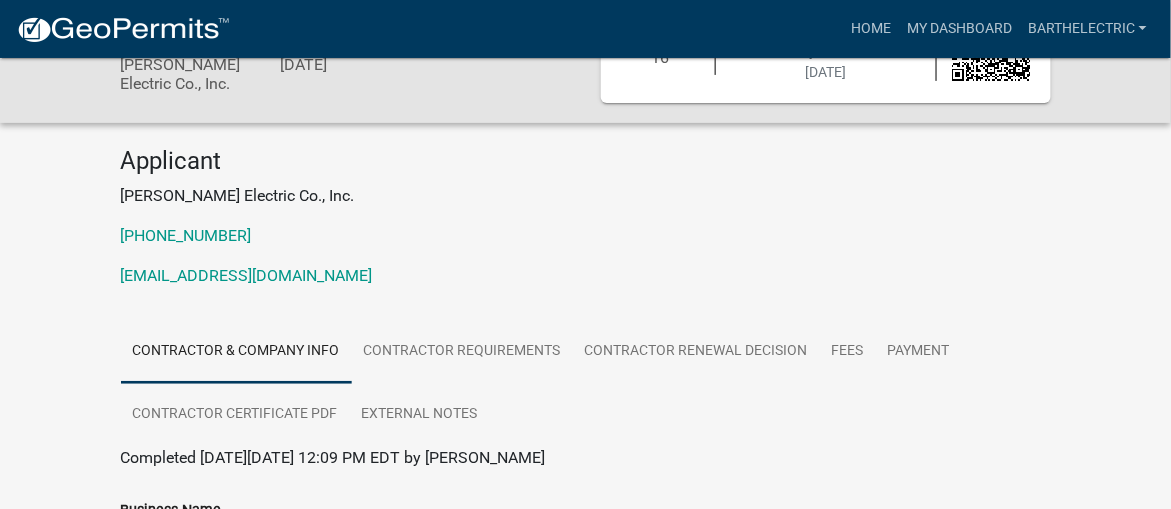scroll, scrollTop: 199, scrollLeft: 0, axis: vertical 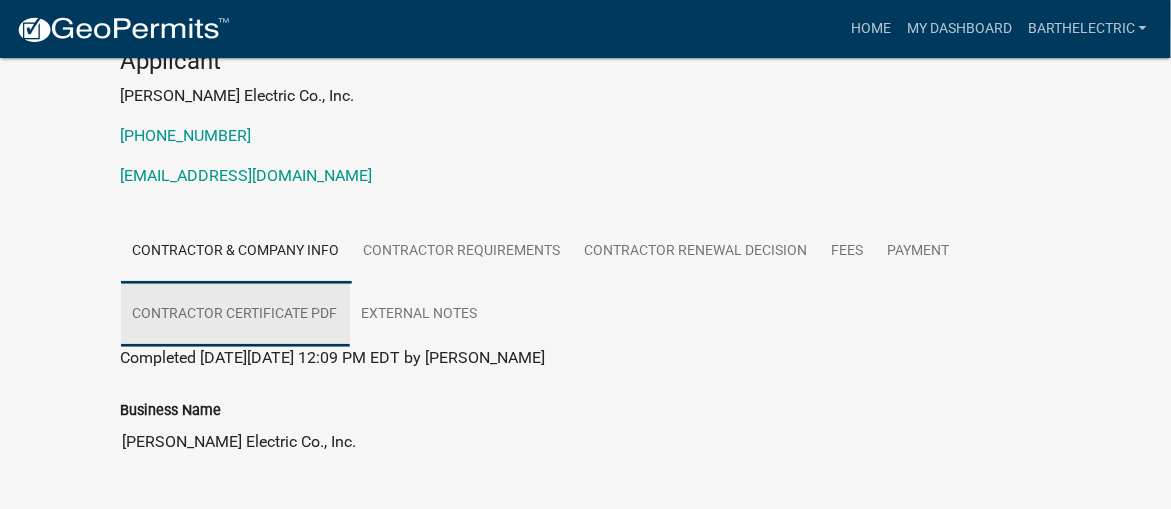 click on "Contractor Certificate PDF" at bounding box center (235, 315) 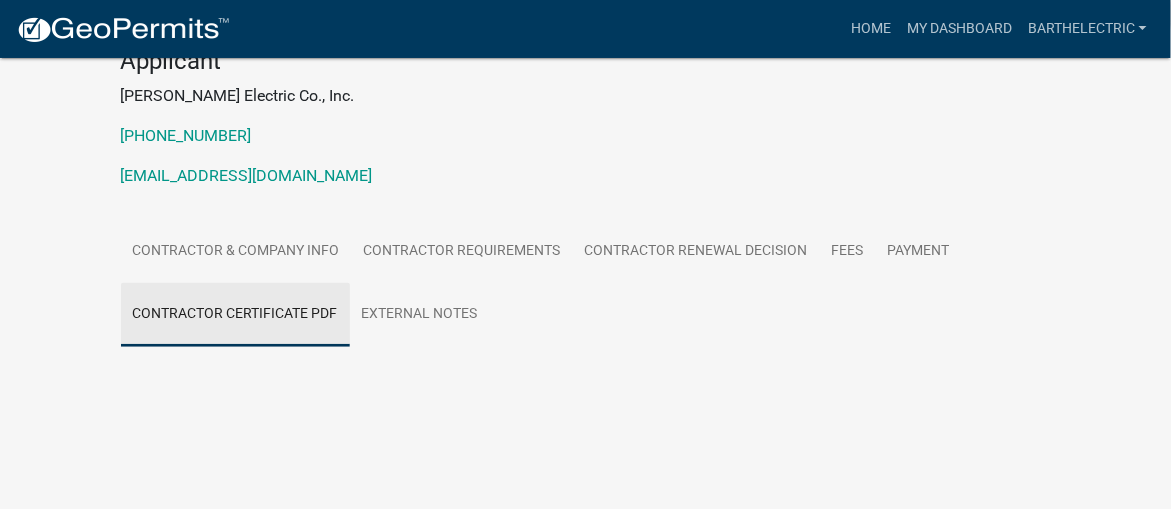 scroll, scrollTop: 167, scrollLeft: 0, axis: vertical 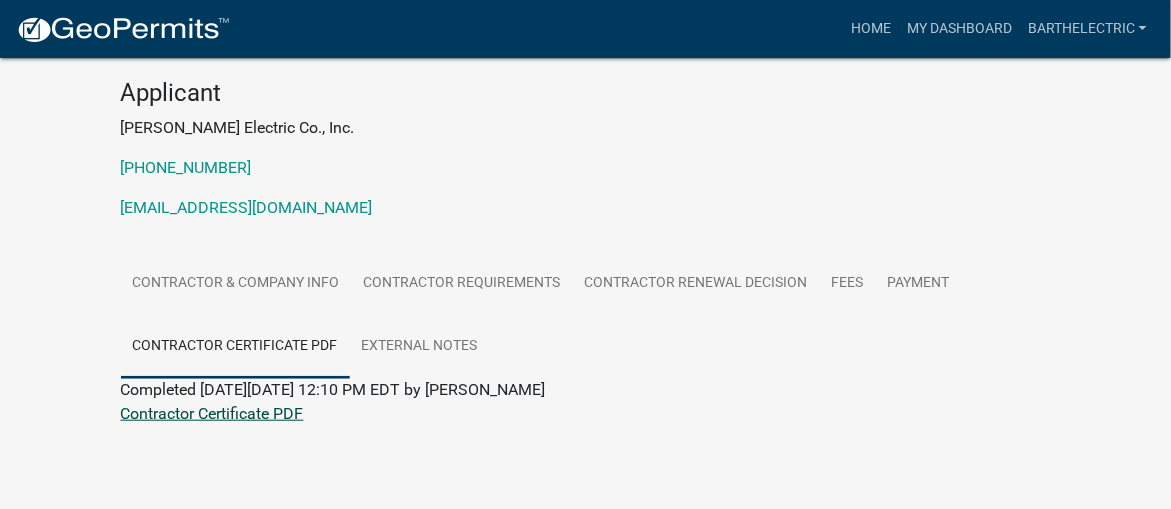 click on "Contractor Certificate PDF" 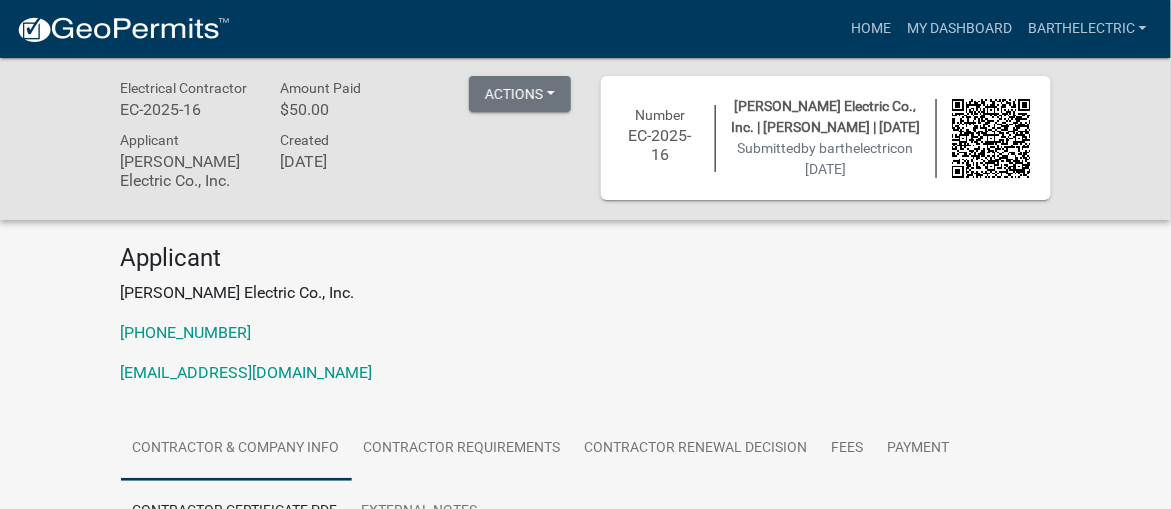 scroll, scrollTop: 0, scrollLeft: 0, axis: both 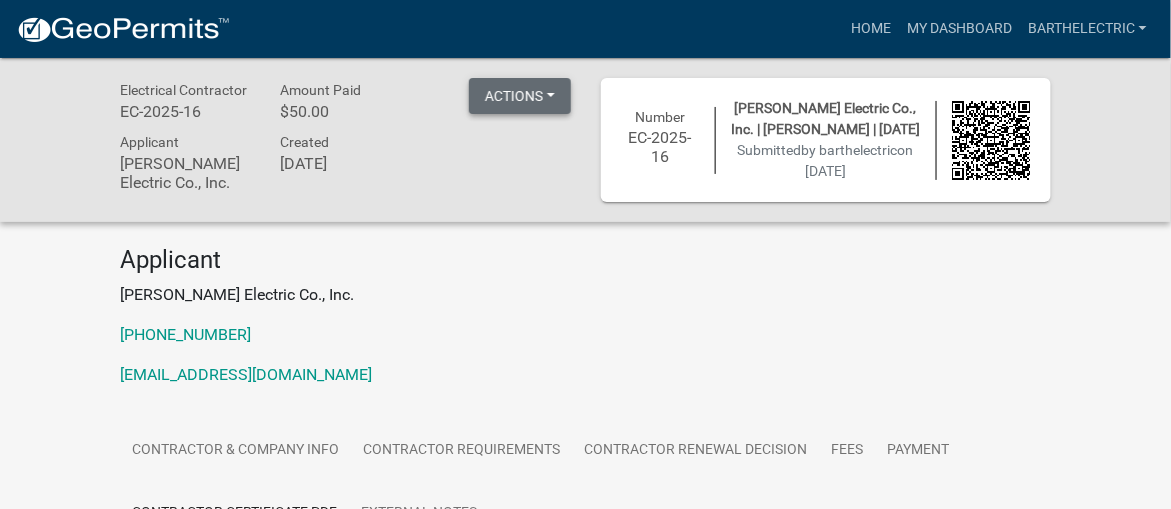 click on "Actions" at bounding box center [520, 96] 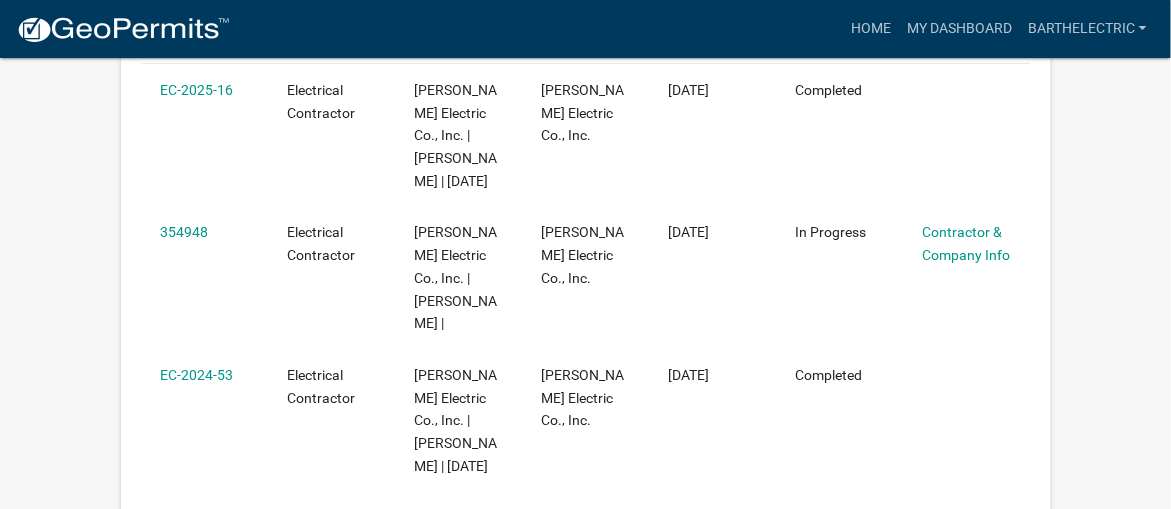 scroll, scrollTop: 0, scrollLeft: 0, axis: both 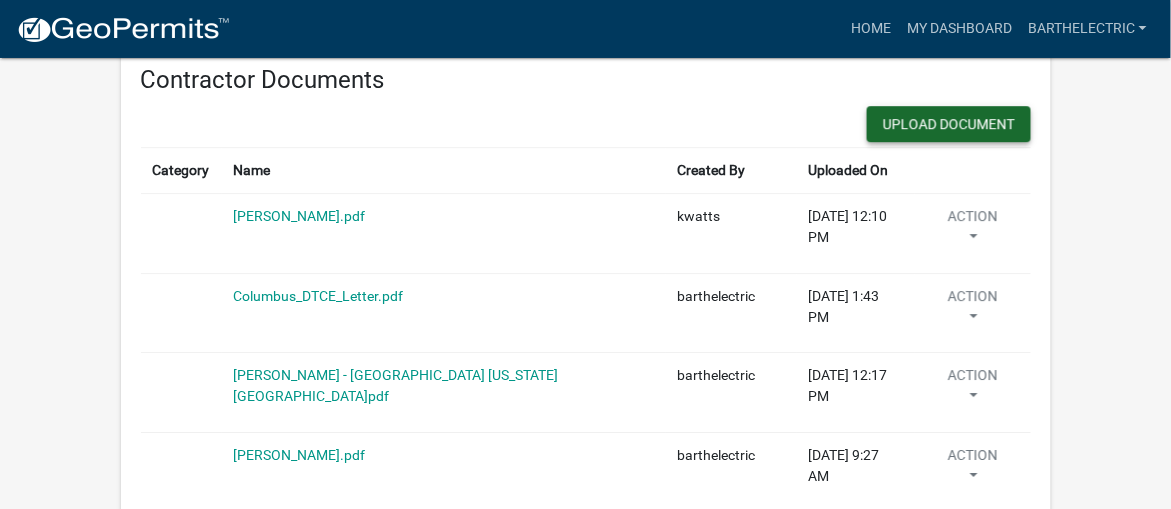 click on "Upload Document" at bounding box center (949, -479) 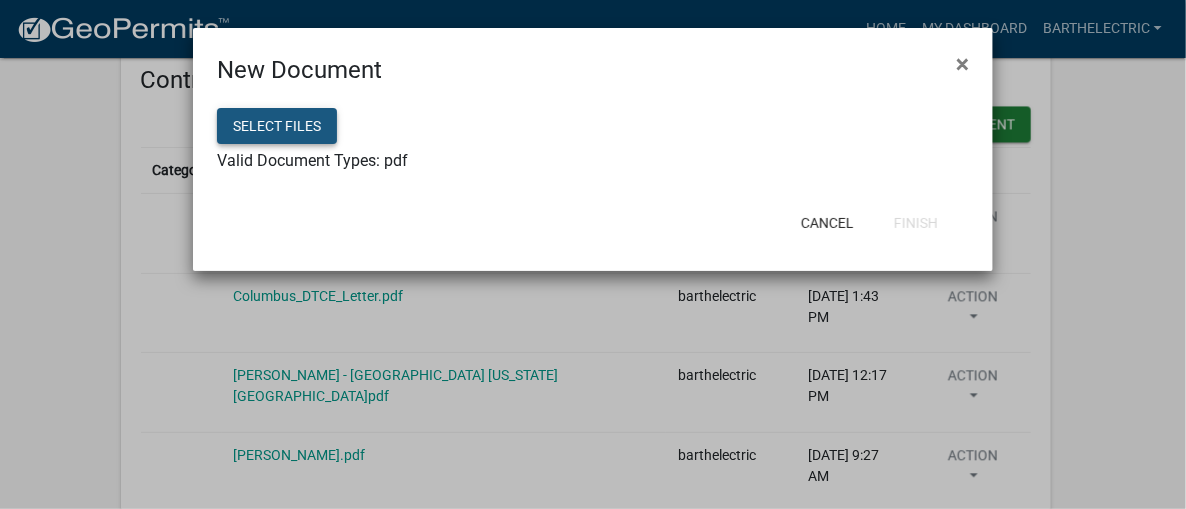 click on "Select files" 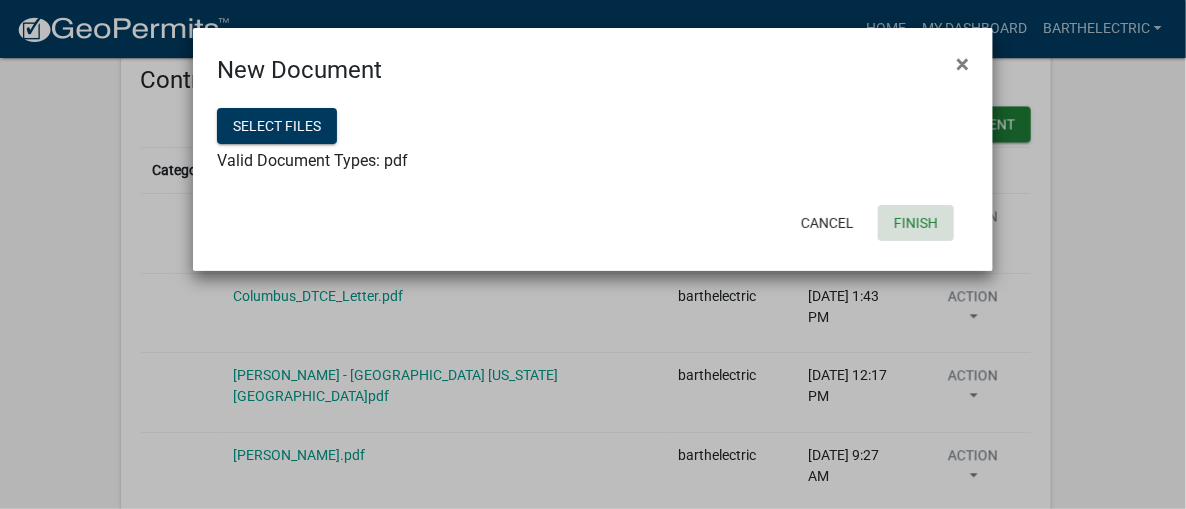 click on "Finish" 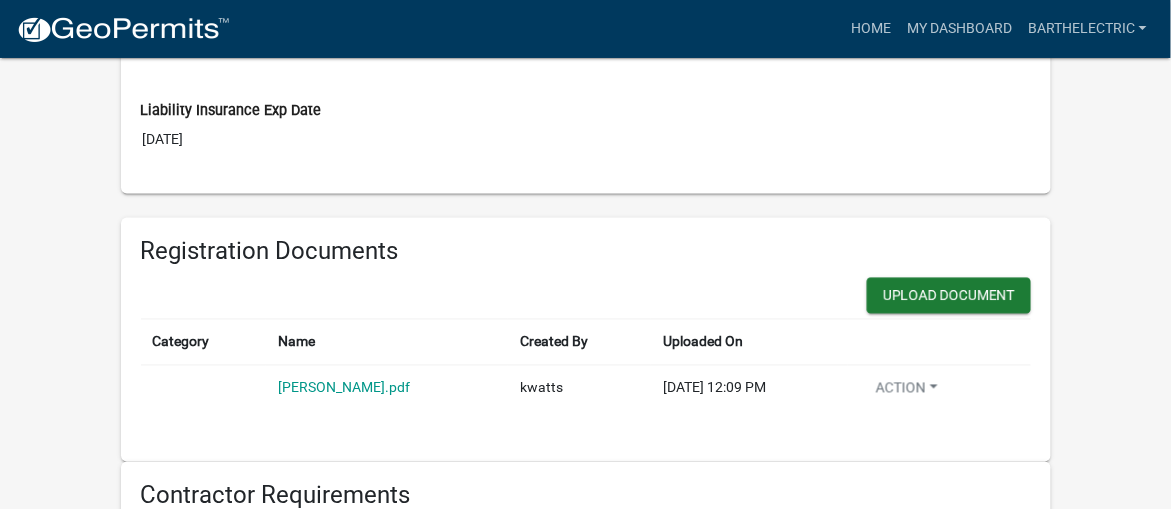 scroll, scrollTop: 899, scrollLeft: 0, axis: vertical 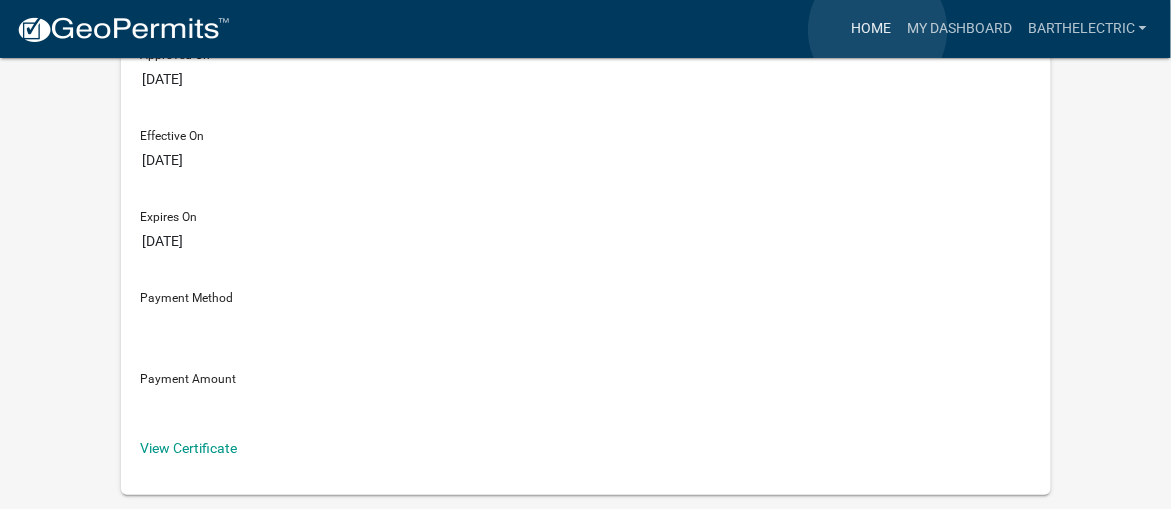 click on "Home" at bounding box center (871, 29) 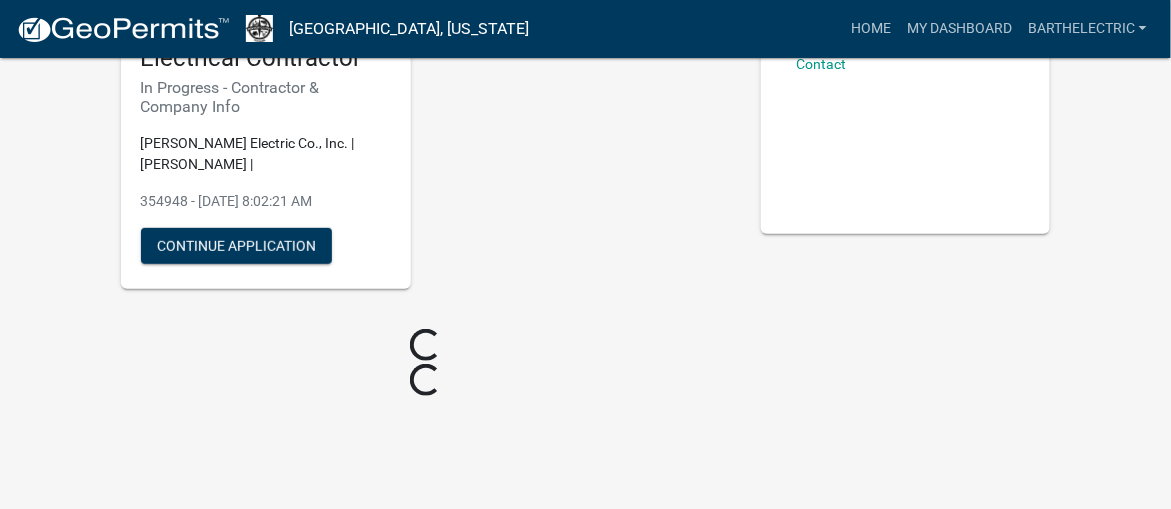 scroll, scrollTop: 191, scrollLeft: 0, axis: vertical 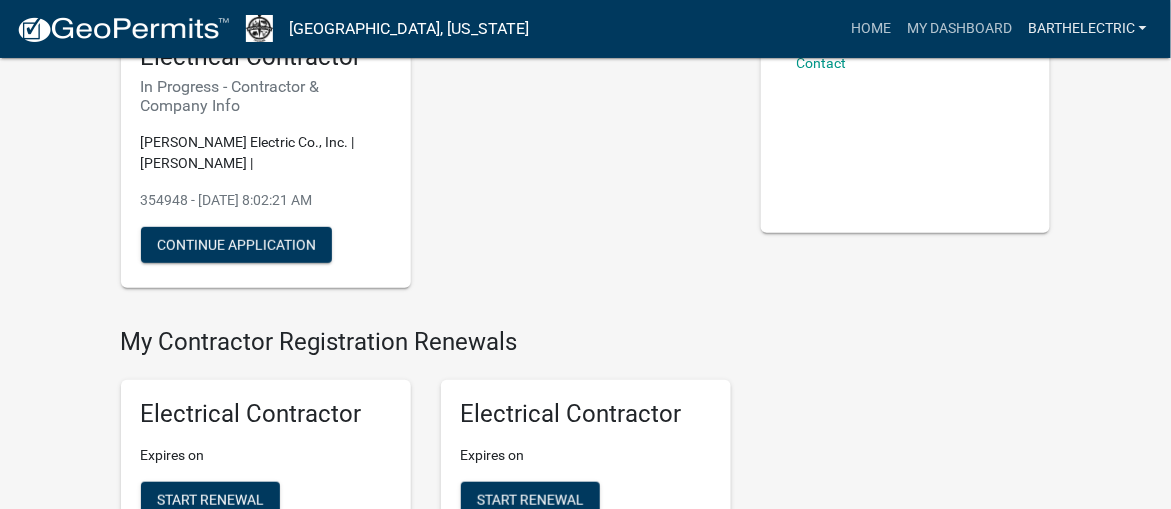 click on "barthelectric" at bounding box center (1087, 29) 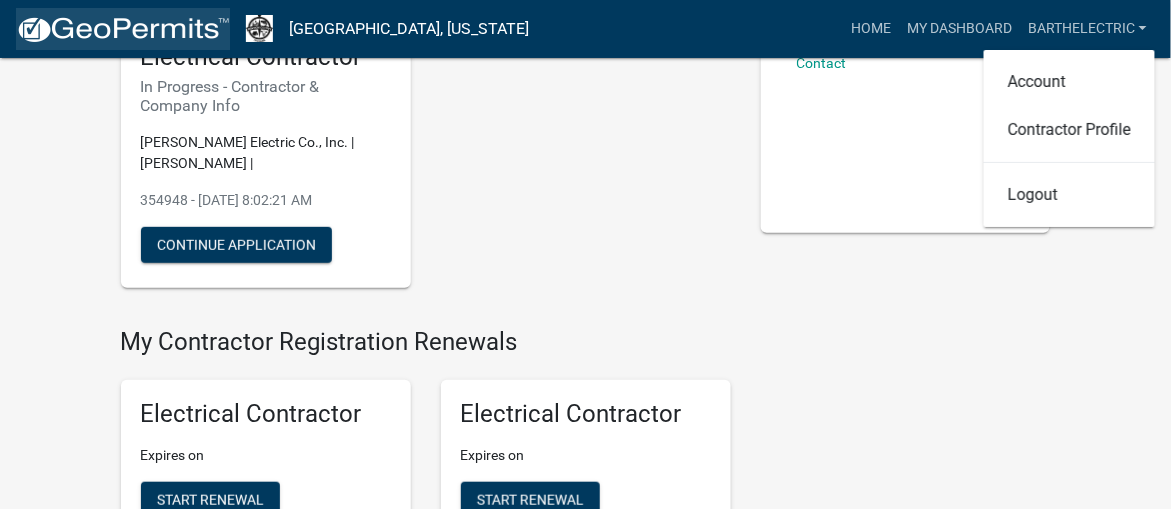 click 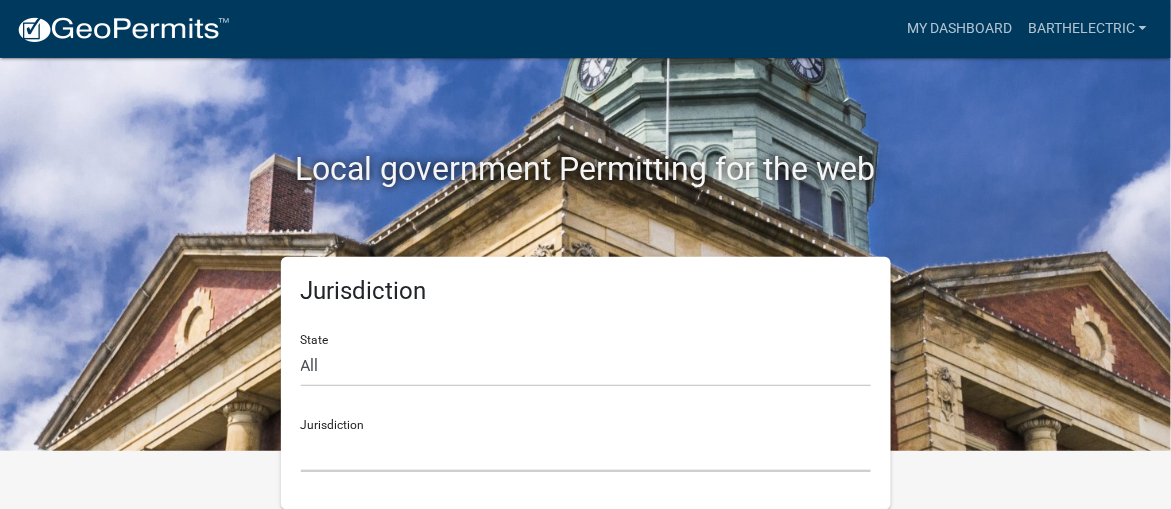 click on "Custer County, Colorado   City of Bainbridge, Georgia   Cook County, Georgia   Crawford County, Georgia   Gilmer County, Georgia   Gordon County, Georgia   Haralson County, Georgia   Jasper County, Georgia   Madison County, Georgia   Putnam County, Georgia   Talbot County, Georgia   Troup County, Georgia   City of Charlestown, Indiana   City of Jeffersonville, Indiana   City of Logansport, Indiana   Decatur County, Indiana   Grant County, Indiana   Howard County, Indiana   Huntington County, Indiana   Jasper County, Indiana   Kosciusko County, Indiana   La Porte County, Indiana   Miami County, Indiana   Montgomery County, Indiana   Morgan County, Indiana   Newton County, Indiana   Porter County, Indiana   River Ridge Development Authority, Indiana   Tippecanoe County, Indiana   Vigo County, Indiana   Wells County, Indiana   Whitley County, Indiana   Boone County, Iowa   Butler County, Iowa   Cerro Gordo County, Iowa   City of Harlan, Iowa   City of Indianola, Iowa   City of Newton, Iowa   Henry County, Iowa" 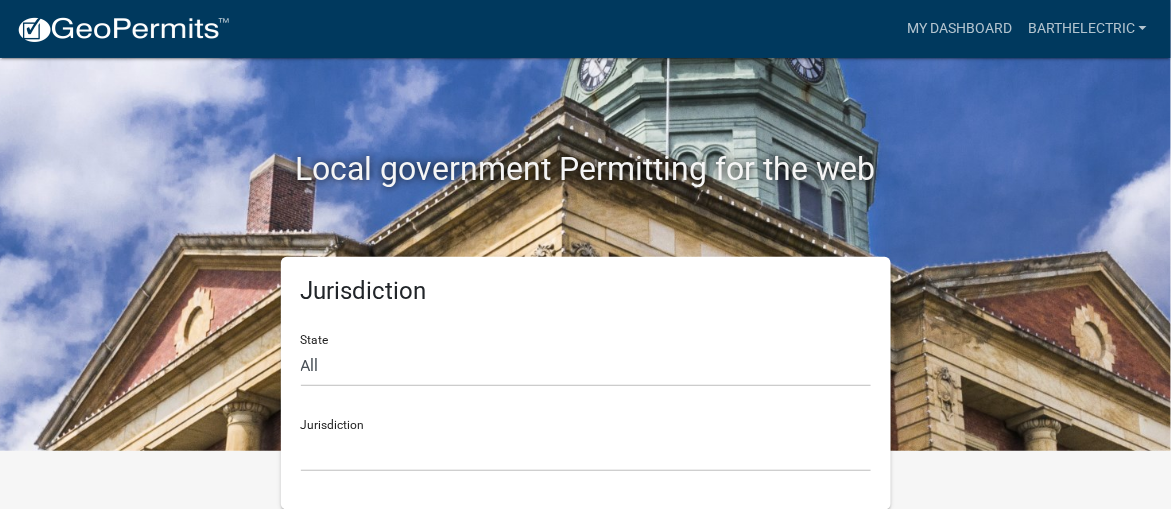 click on "Jurisdiction State All  Colorado   Georgia   Indiana   Iowa   Kansas   Minnesota   Ohio   South Carolina   Wisconsin  Jurisdiction  Custer County, Colorado   City of Bainbridge, Georgia   Cook County, Georgia   Crawford County, Georgia   Gilmer County, Georgia   Gordon County, Georgia   Haralson County, Georgia   Jasper County, Georgia   Madison County, Georgia   Putnam County, Georgia   Talbot County, Georgia   Troup County, Georgia   City of Charlestown, Indiana   City of Jeffersonville, Indiana   City of Logansport, Indiana   Decatur County, Indiana   Grant County, Indiana   Howard County, Indiana   Huntington County, Indiana   Jasper County, Indiana   Kosciusko County, Indiana   La Porte County, Indiana   Miami County, Indiana   Montgomery County, Indiana   Morgan County, Indiana   Newton County, Indiana   Porter County, Indiana   River Ridge Development Authority, Indiana   Tippecanoe County, Indiana   Vigo County, Indiana   Wells County, Indiana   Whitley County, Indiana   Boone County, Iowa" 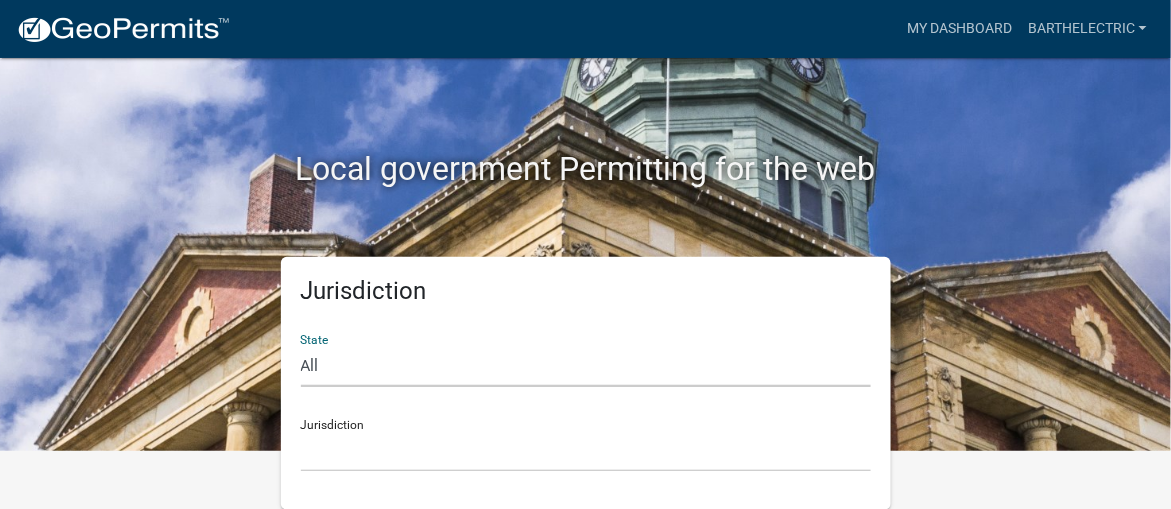 click on "All  [US_STATE]   [US_STATE]   [US_STATE]   [US_STATE]   [US_STATE]   [US_STATE]   [US_STATE]   [US_STATE]   [US_STATE]" 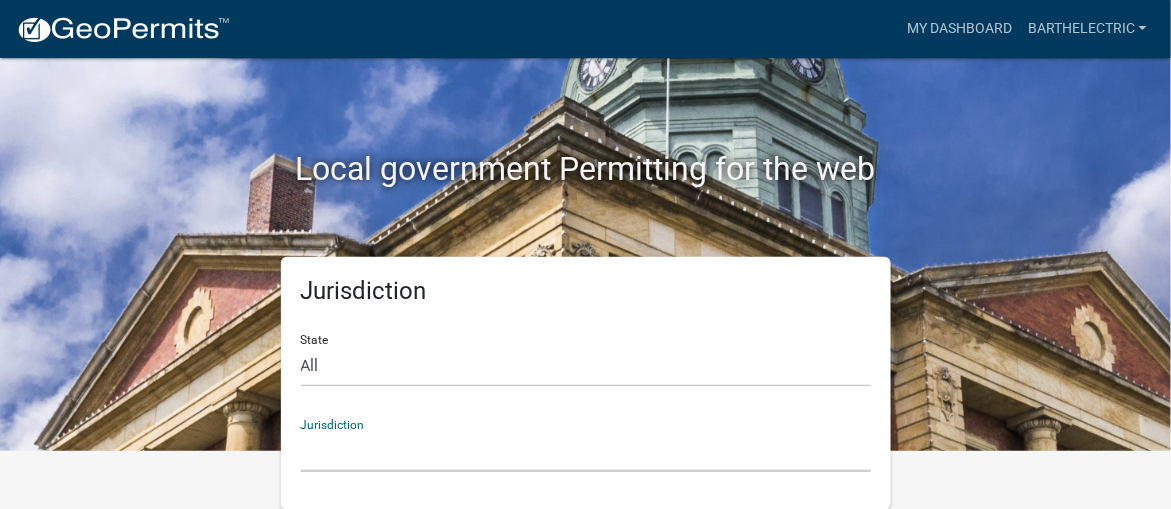 click on "City of [GEOGRAPHIC_DATA], [US_STATE] City of [GEOGRAPHIC_DATA], [US_STATE] City of [GEOGRAPHIC_DATA], [US_STATE] [GEOGRAPHIC_DATA], [US_STATE] [GEOGRAPHIC_DATA], [US_STATE] [GEOGRAPHIC_DATA], [US_STATE] [GEOGRAPHIC_DATA], [US_STATE] [GEOGRAPHIC_DATA], [US_STATE] [GEOGRAPHIC_DATA], [US_STATE] [GEOGRAPHIC_DATA], [US_STATE] [GEOGRAPHIC_DATA], [US_STATE] [GEOGRAPHIC_DATA], [US_STATE] [GEOGRAPHIC_DATA], [US_STATE] [GEOGRAPHIC_DATA], [US_STATE] [GEOGRAPHIC_DATA], [US_STATE] River Ridge Development Authority, [US_STATE] [GEOGRAPHIC_DATA], [US_STATE] [GEOGRAPHIC_DATA], [US_STATE][GEOGRAPHIC_DATA], [US_STATE] [GEOGRAPHIC_DATA], [US_STATE]" 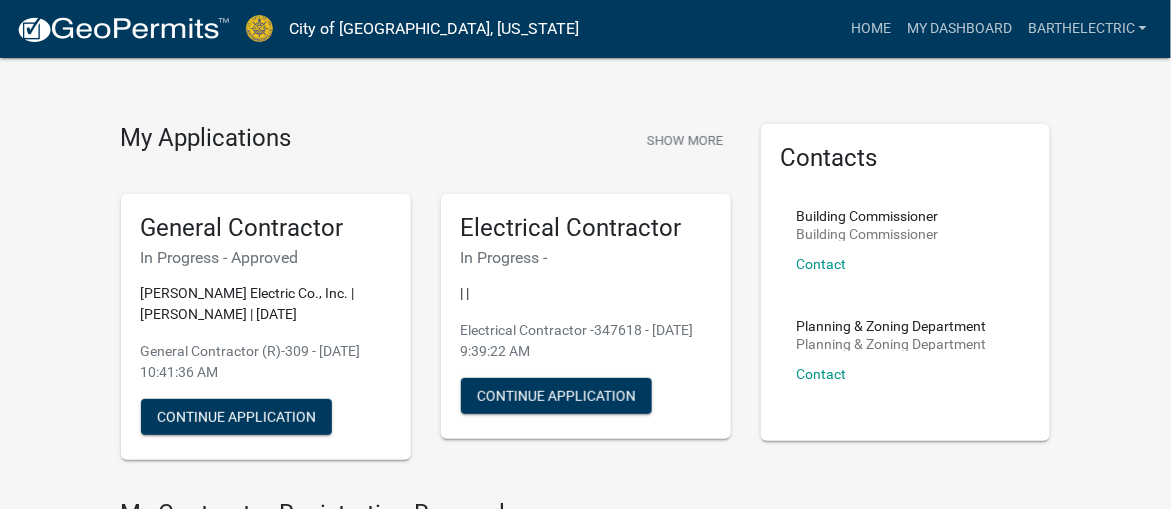 scroll, scrollTop: 0, scrollLeft: 0, axis: both 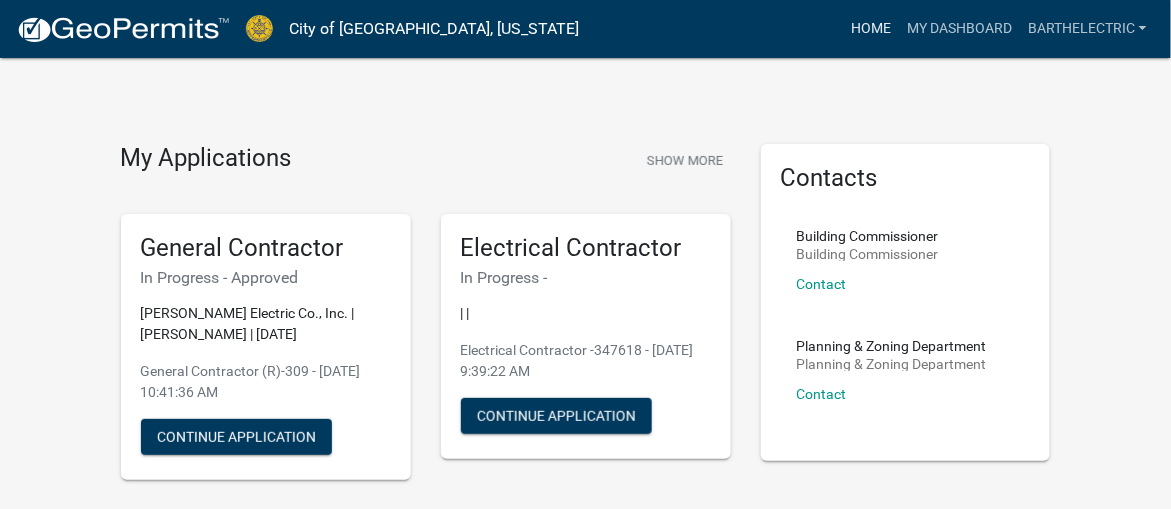 click on "Home" at bounding box center (871, 29) 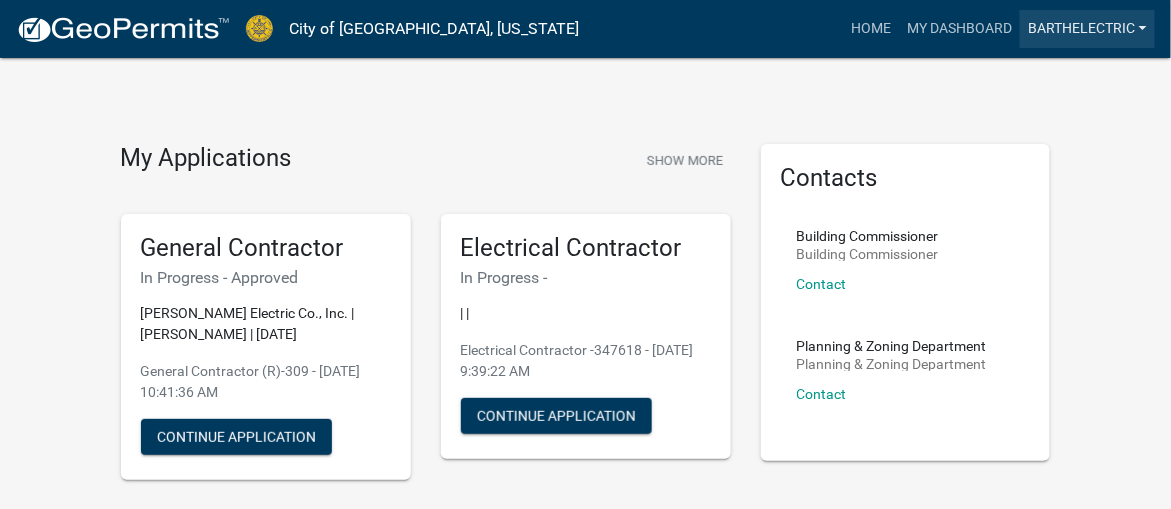 click on "barthelectric" at bounding box center (1087, 29) 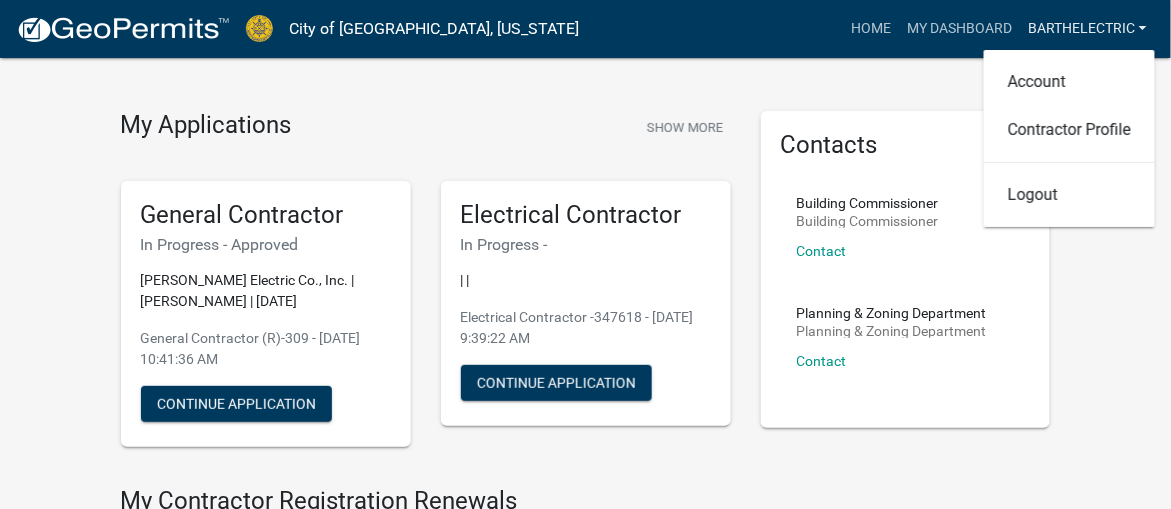 scroll, scrollTop: 0, scrollLeft: 0, axis: both 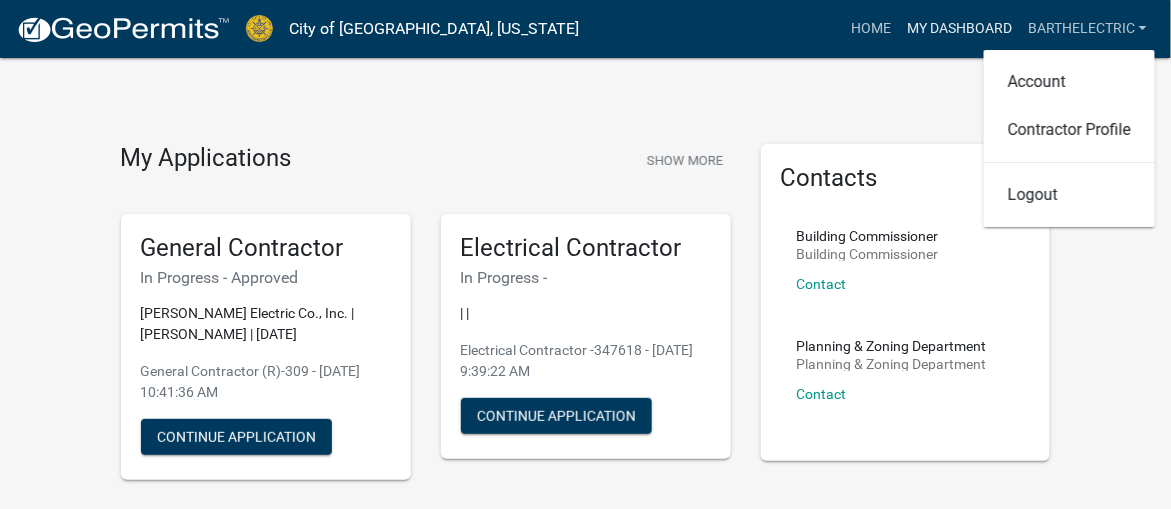 click on "My Dashboard" at bounding box center [959, 29] 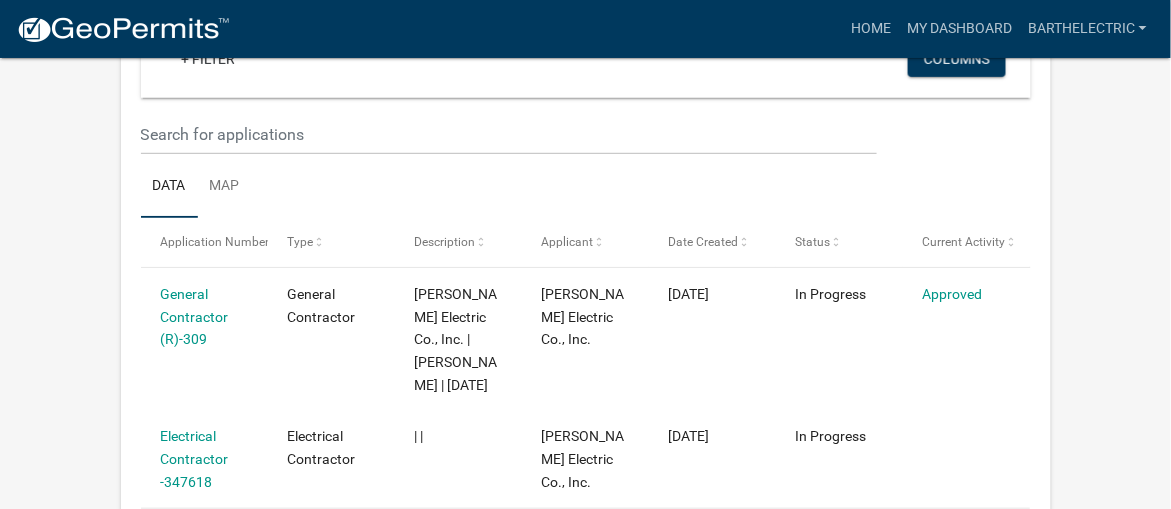 scroll, scrollTop: 0, scrollLeft: 0, axis: both 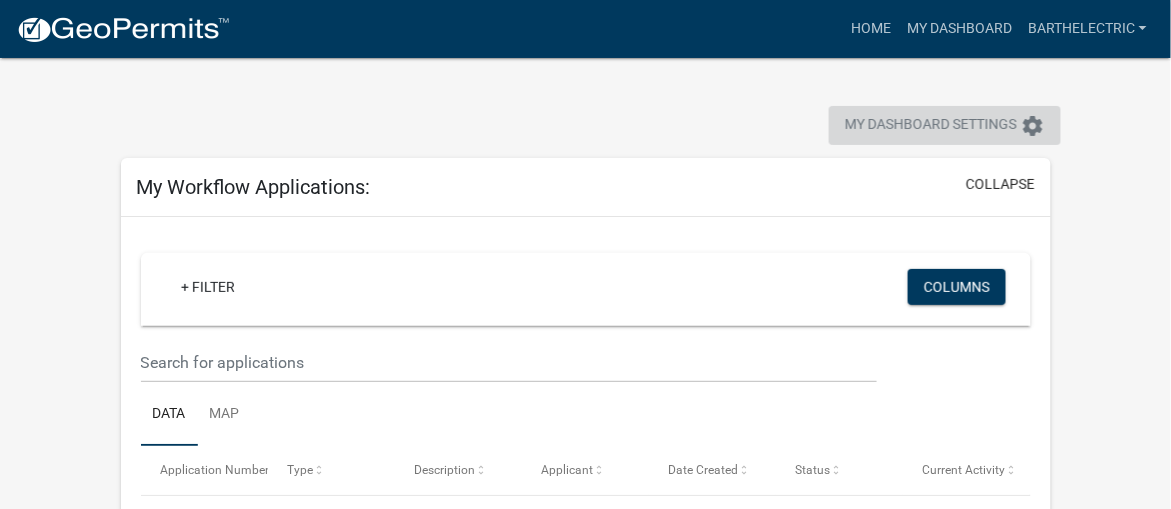 click on "My Dashboard Settings" 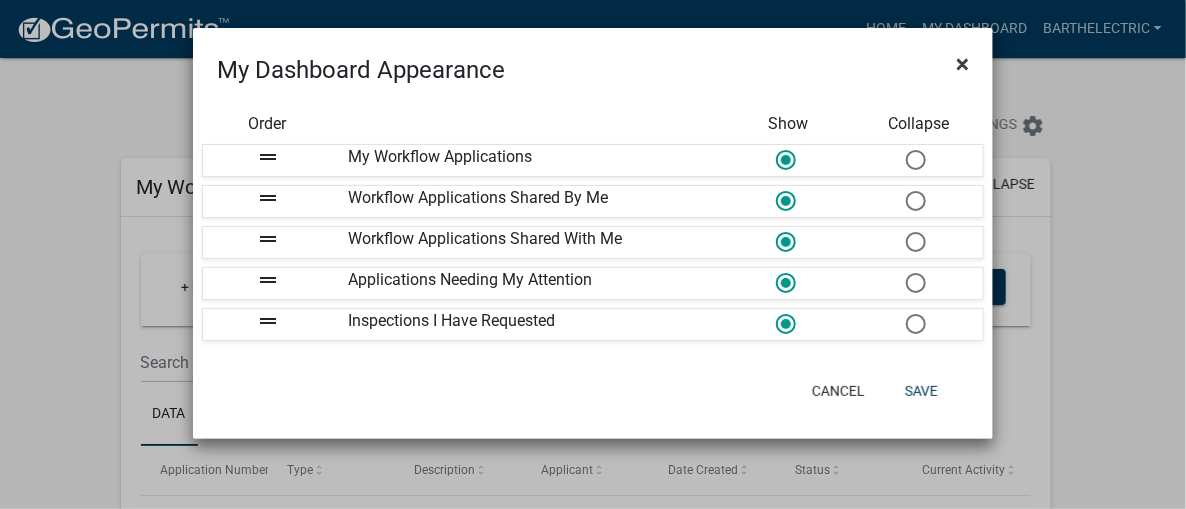 click on "×" 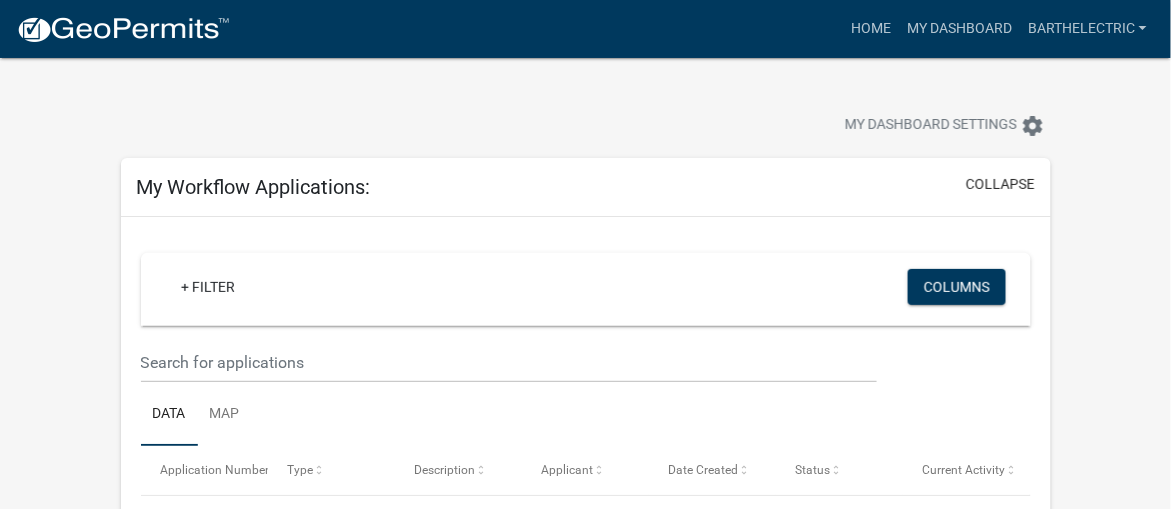 click 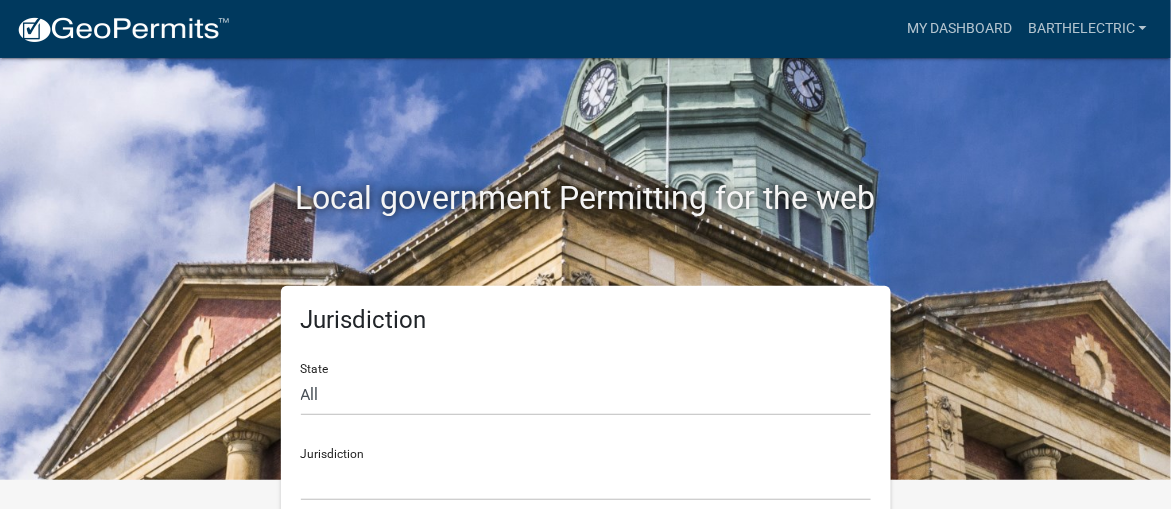 scroll, scrollTop: 58, scrollLeft: 0, axis: vertical 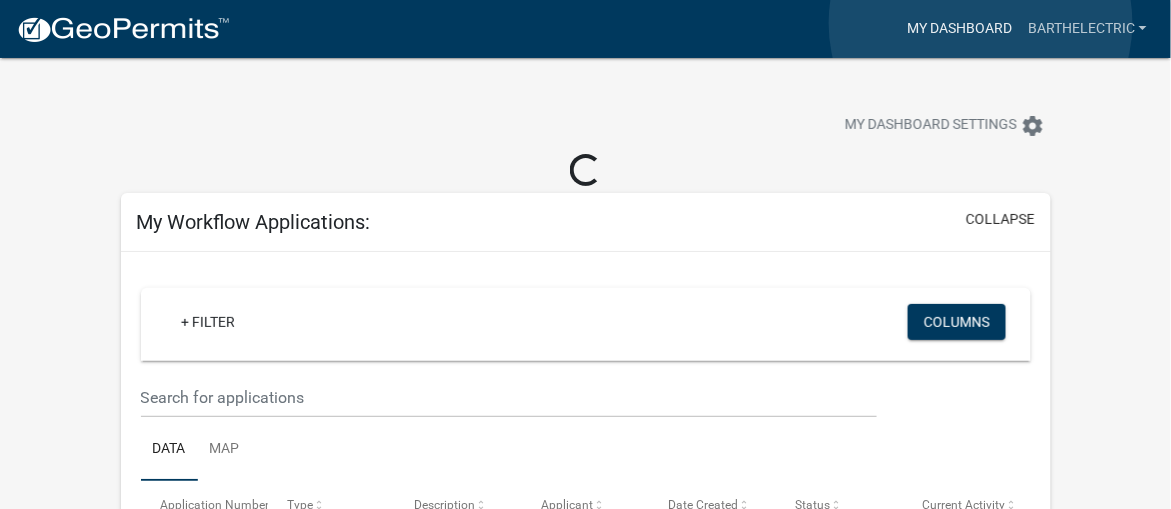 click on "My Dashboard" at bounding box center (959, 29) 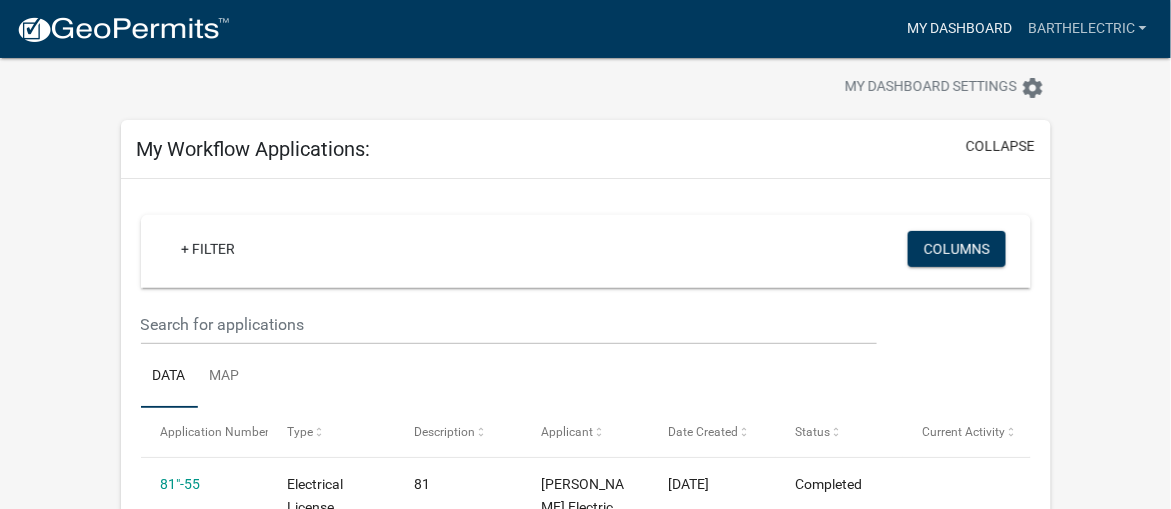 scroll, scrollTop: 299, scrollLeft: 0, axis: vertical 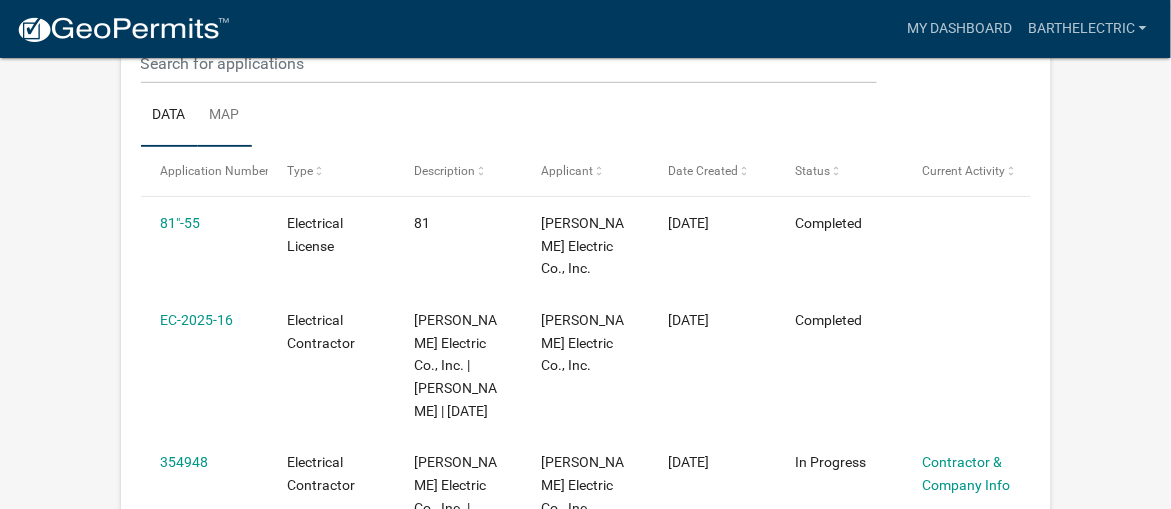 click on "Map" at bounding box center [225, 116] 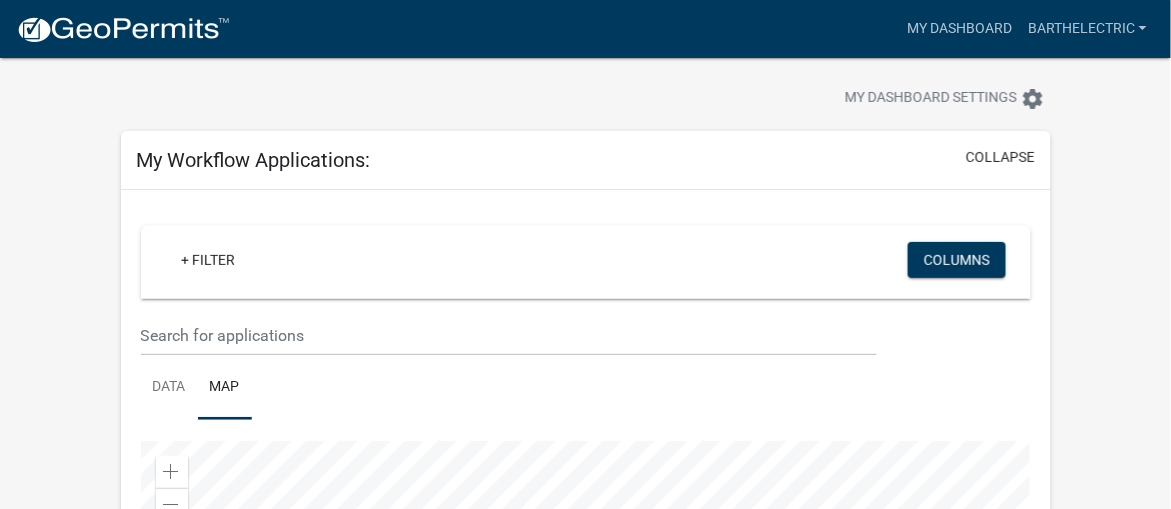 scroll, scrollTop: 0, scrollLeft: 0, axis: both 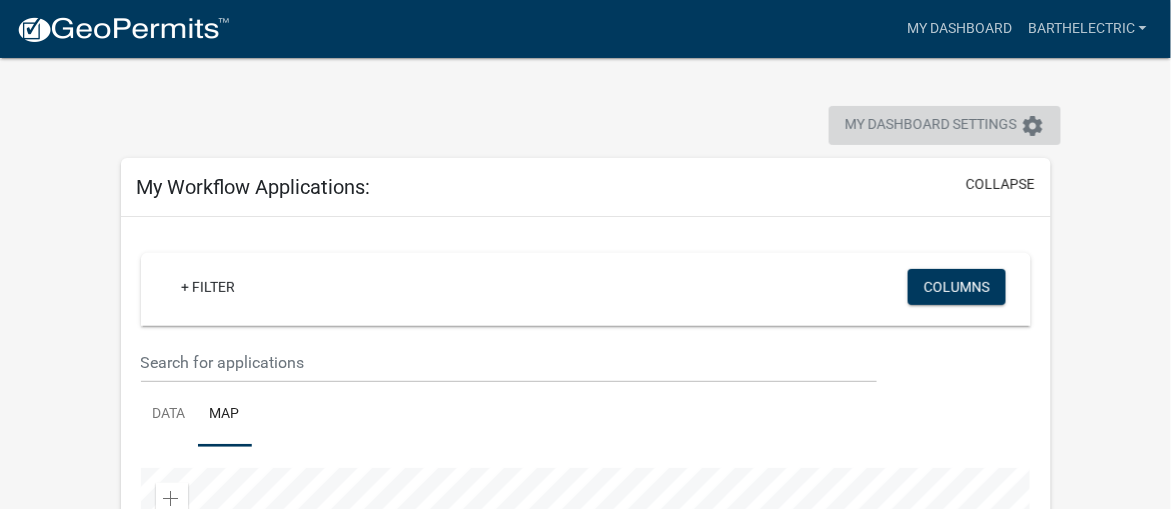 click on "My Dashboard Settings" 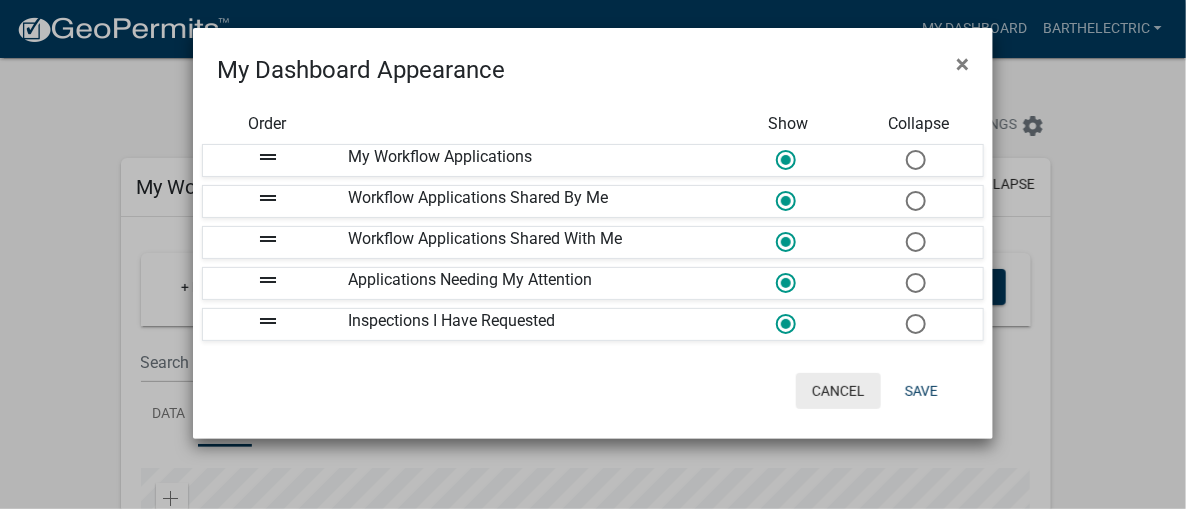 click on "Cancel" 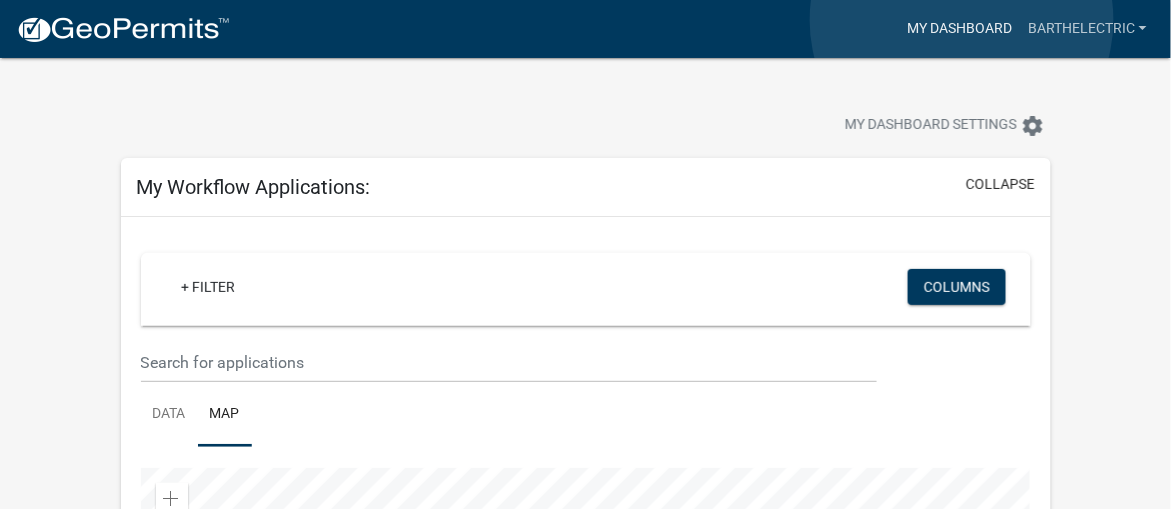 click on "My Dashboard" at bounding box center (959, 29) 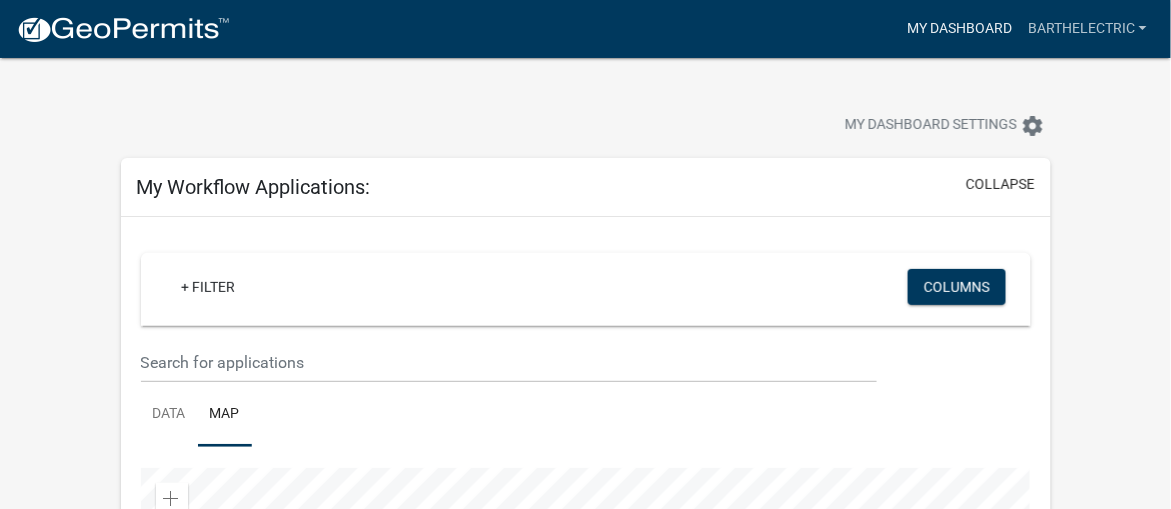 click on "My Dashboard" at bounding box center [959, 29] 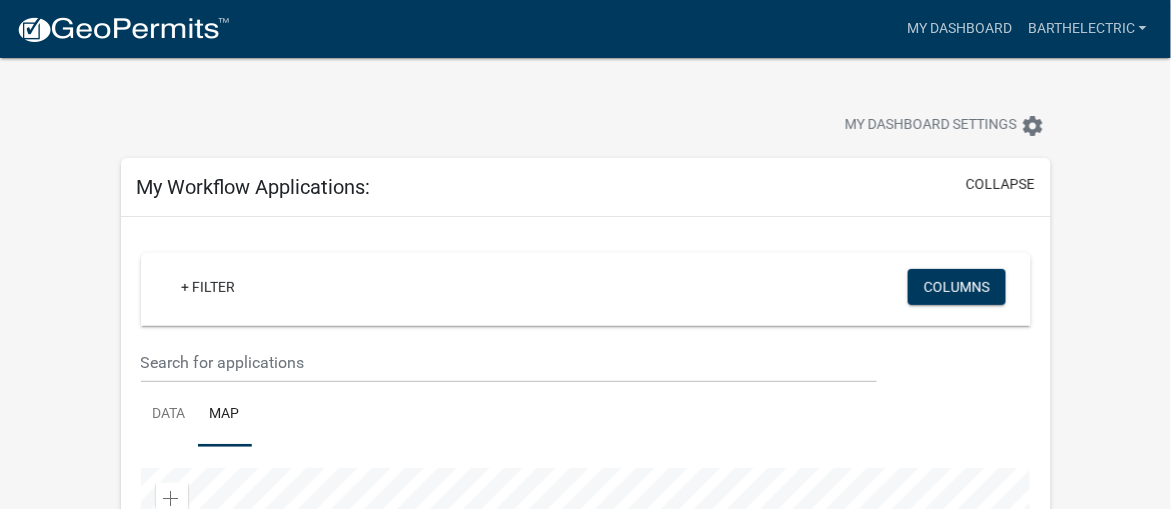 click 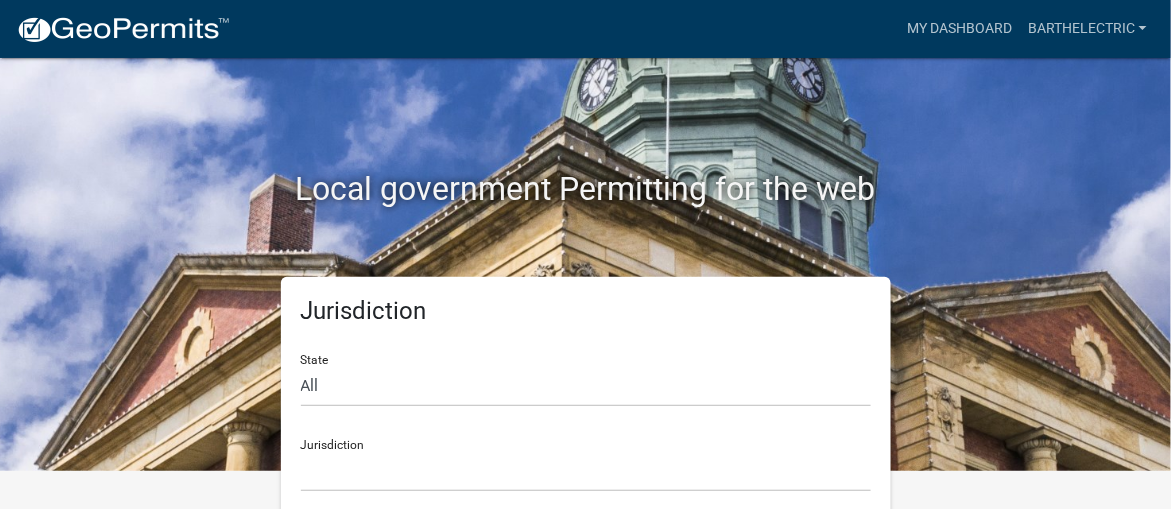 scroll, scrollTop: 58, scrollLeft: 0, axis: vertical 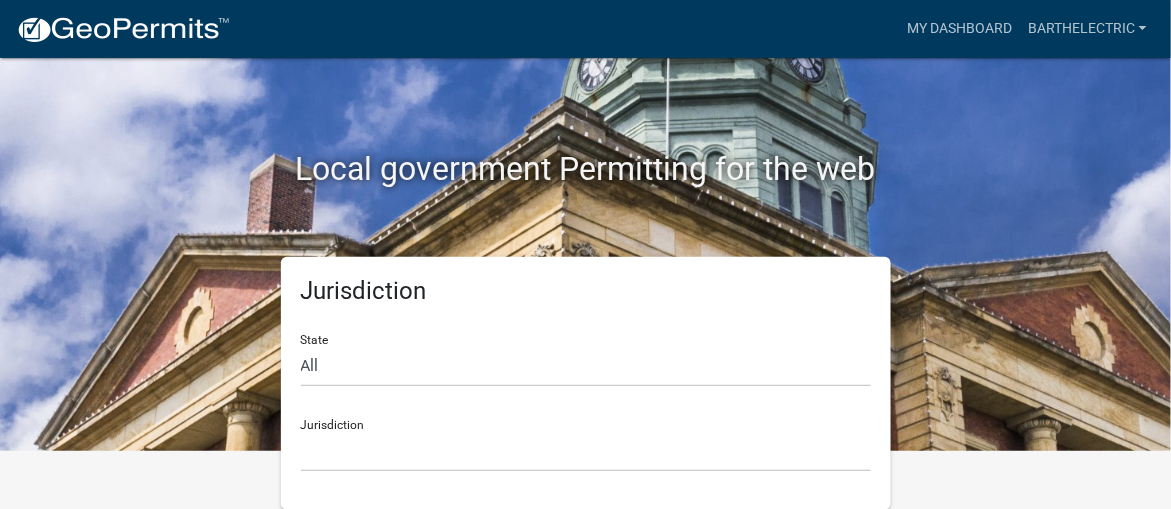 click on "State All  Colorado   Georgia   Indiana   Iowa   Kansas   Minnesota   Ohio   South Carolina   Wisconsin" 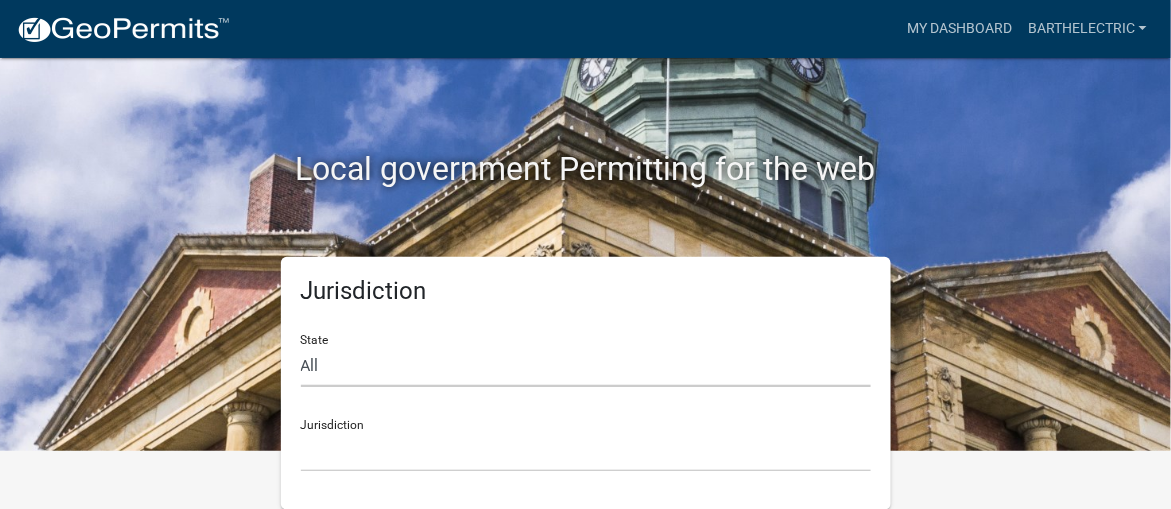 click on "All  [US_STATE]   [US_STATE]   [US_STATE]   [US_STATE]   [US_STATE]   [US_STATE]   [US_STATE]   [US_STATE]   [US_STATE]" 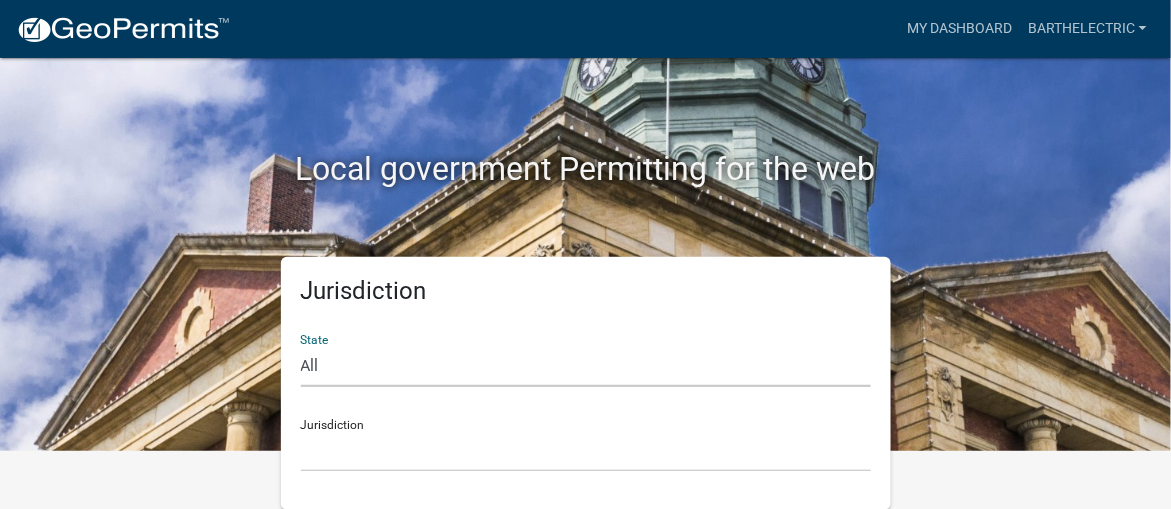 select on "[US_STATE]" 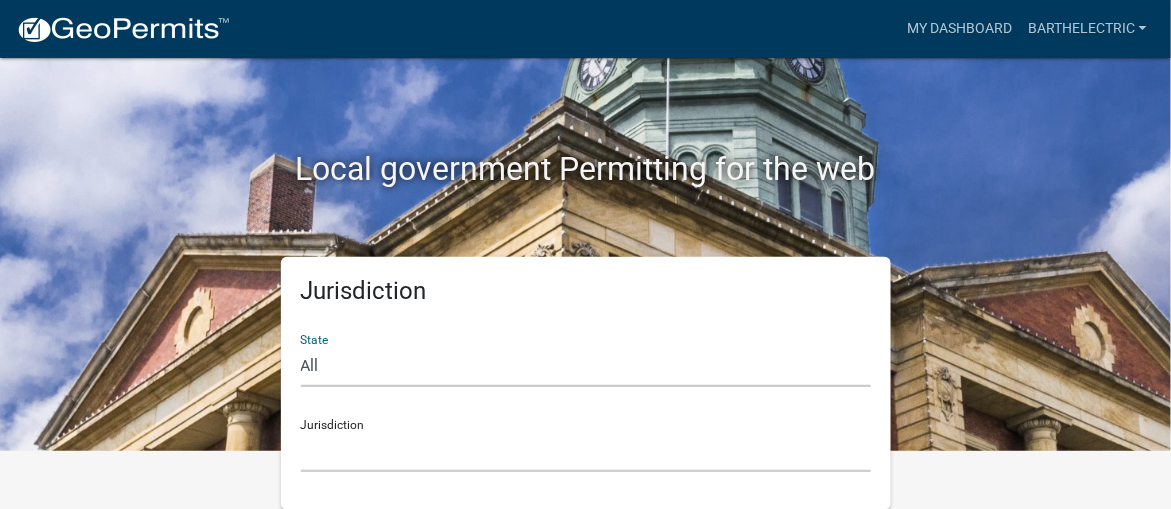 click on "City of [GEOGRAPHIC_DATA], [US_STATE] City of [GEOGRAPHIC_DATA], [US_STATE] City of [GEOGRAPHIC_DATA], [US_STATE] [GEOGRAPHIC_DATA], [US_STATE] [GEOGRAPHIC_DATA], [US_STATE] [GEOGRAPHIC_DATA], [US_STATE] [GEOGRAPHIC_DATA], [US_STATE] [GEOGRAPHIC_DATA], [US_STATE] [GEOGRAPHIC_DATA], [US_STATE] [GEOGRAPHIC_DATA], [US_STATE] [GEOGRAPHIC_DATA], [US_STATE] [GEOGRAPHIC_DATA], [US_STATE] [GEOGRAPHIC_DATA], [US_STATE] [GEOGRAPHIC_DATA], [US_STATE] [GEOGRAPHIC_DATA], [US_STATE] River Ridge Development Authority, [US_STATE] [GEOGRAPHIC_DATA], [US_STATE] [GEOGRAPHIC_DATA], [US_STATE][GEOGRAPHIC_DATA], [US_STATE] [GEOGRAPHIC_DATA], [US_STATE]" 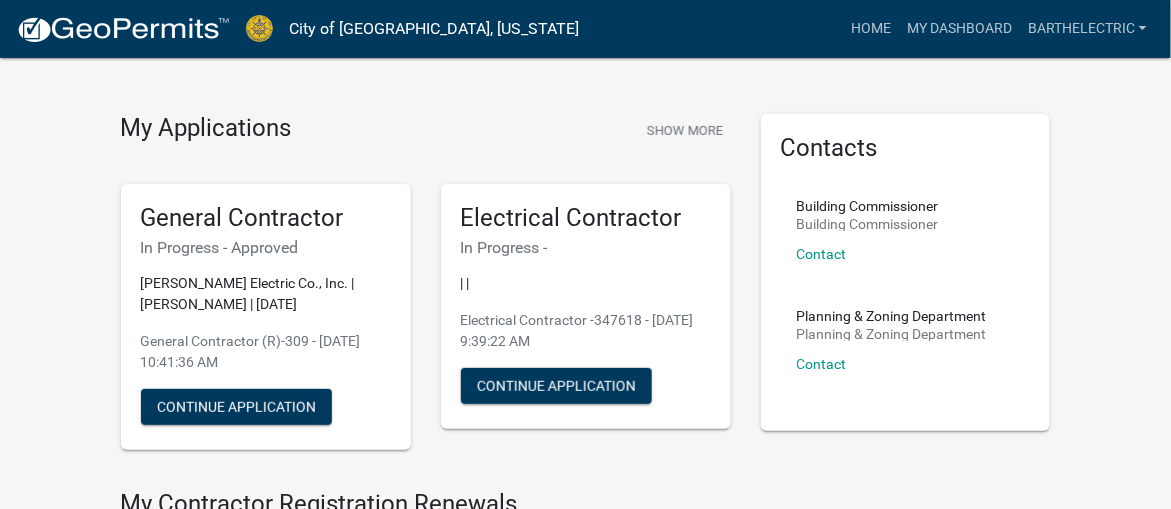 scroll, scrollTop: 0, scrollLeft: 0, axis: both 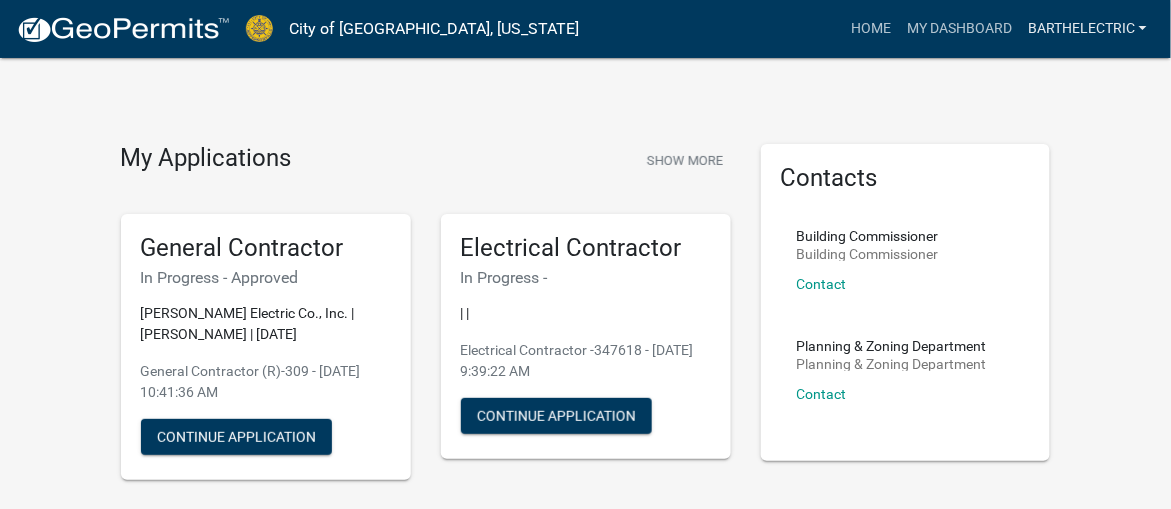 click on "barthelectric" at bounding box center (1087, 29) 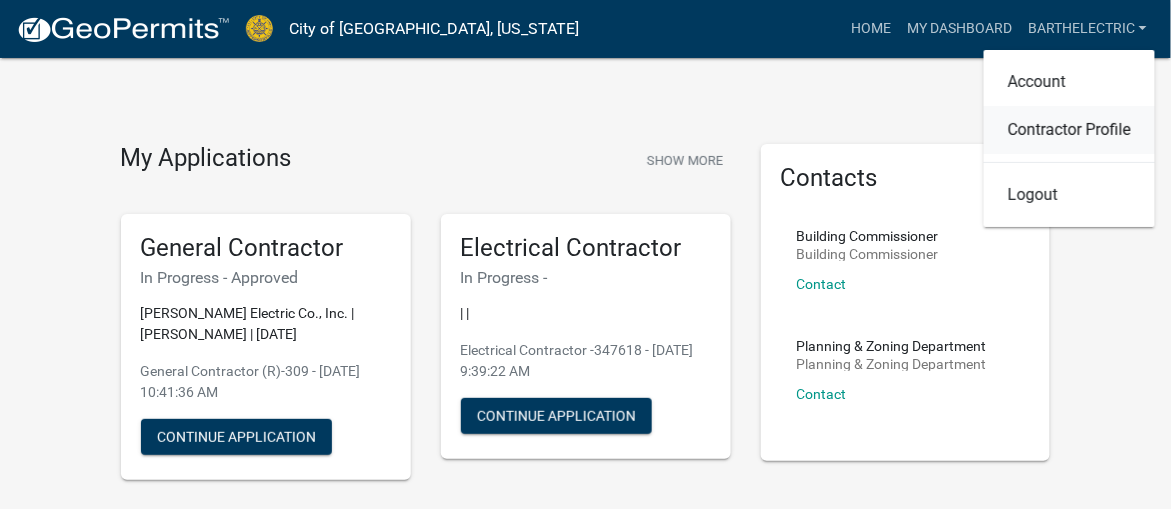 click on "Contractor Profile" at bounding box center [1069, 130] 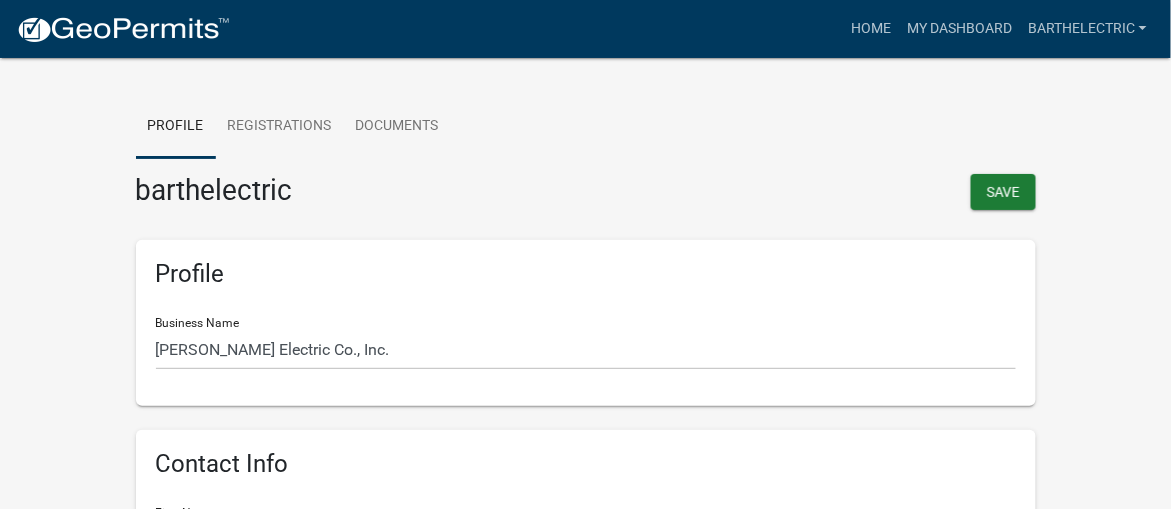 scroll, scrollTop: 0, scrollLeft: 0, axis: both 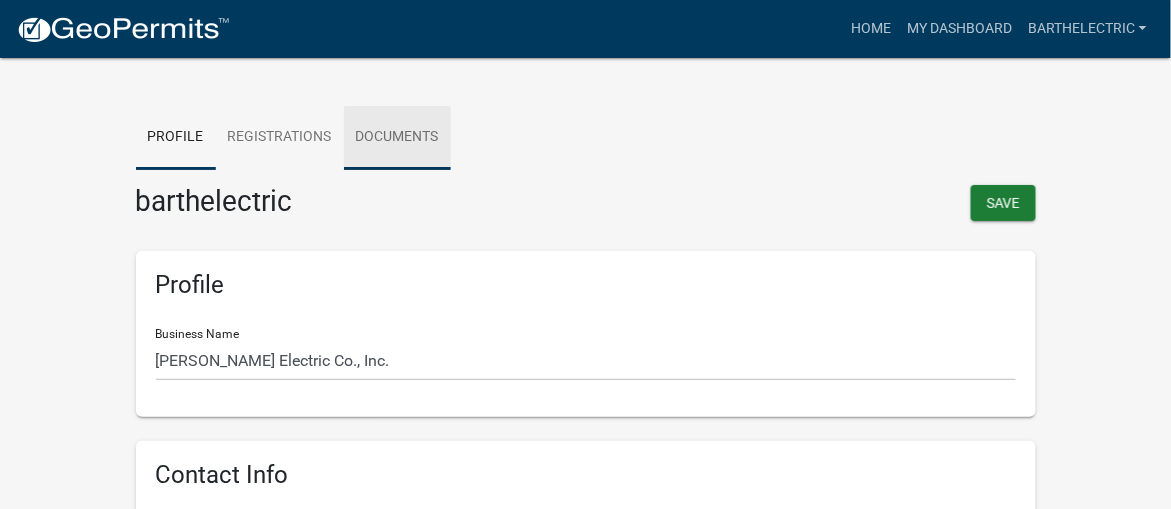 click on "Documents" at bounding box center (397, 138) 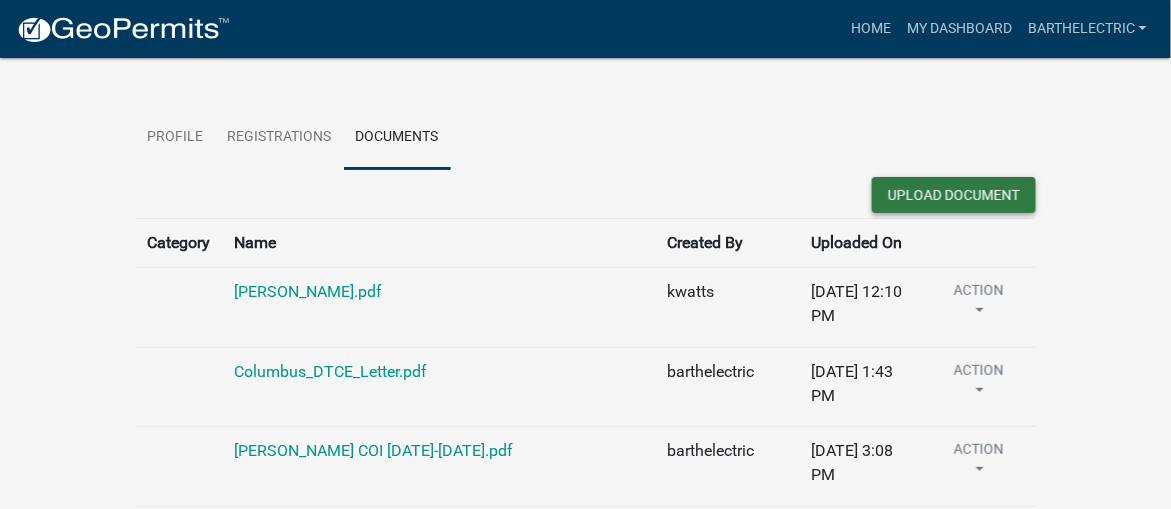click on "Upload Document" at bounding box center (954, 195) 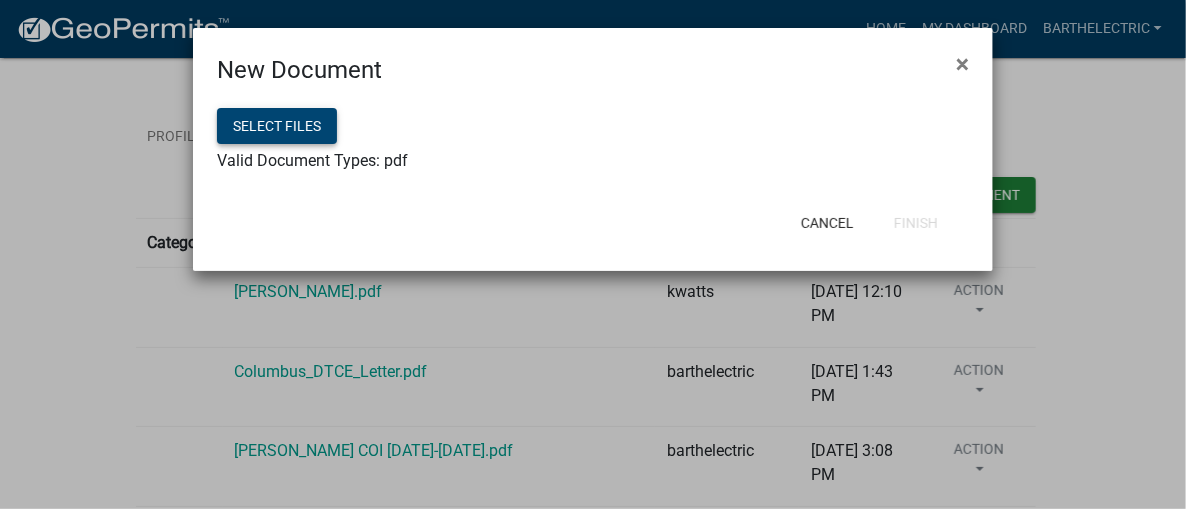 click on "Select files" 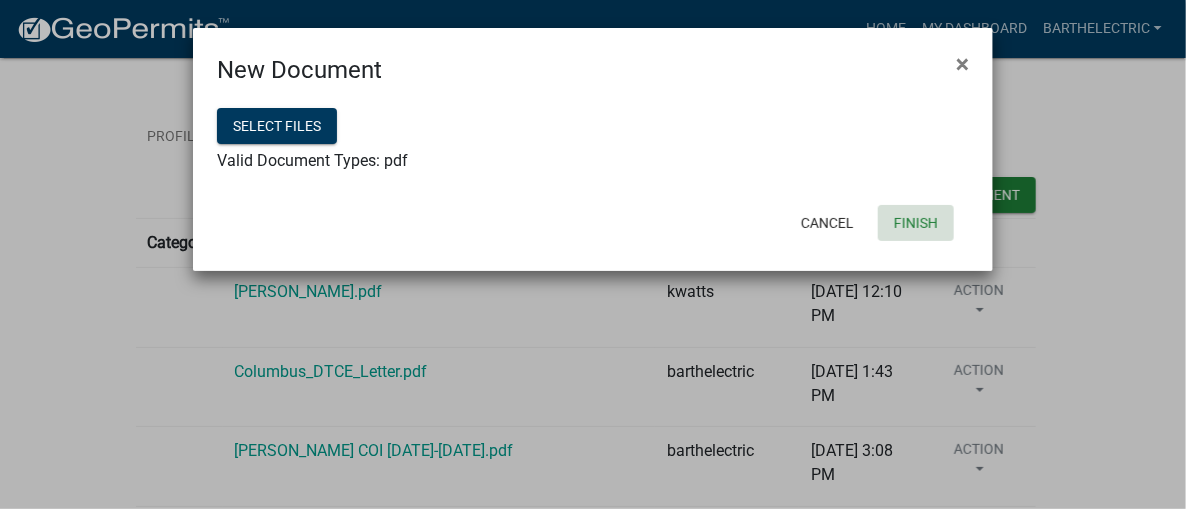 click on "Finish" 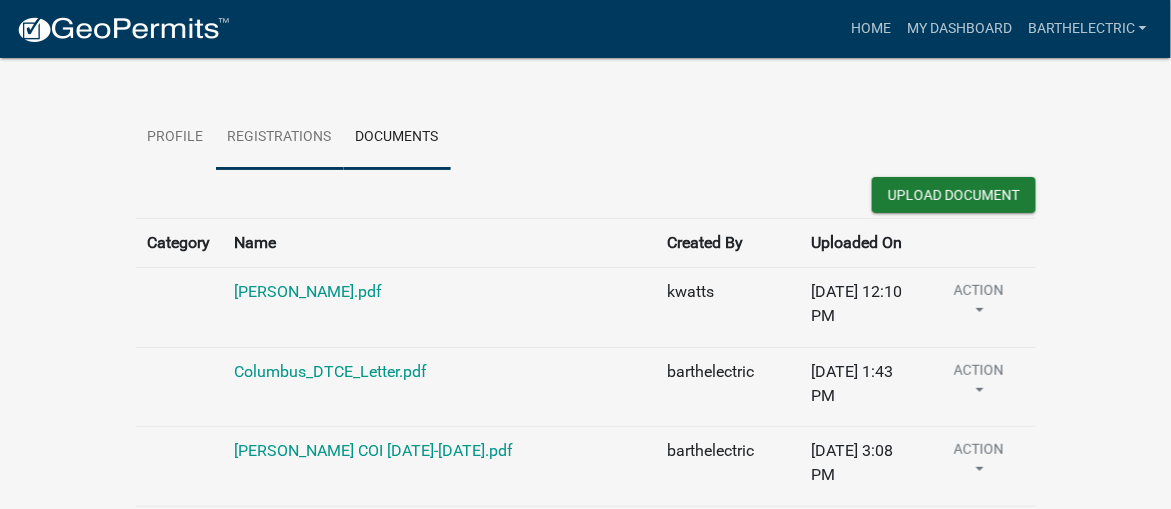 click on "Registrations" at bounding box center (280, 138) 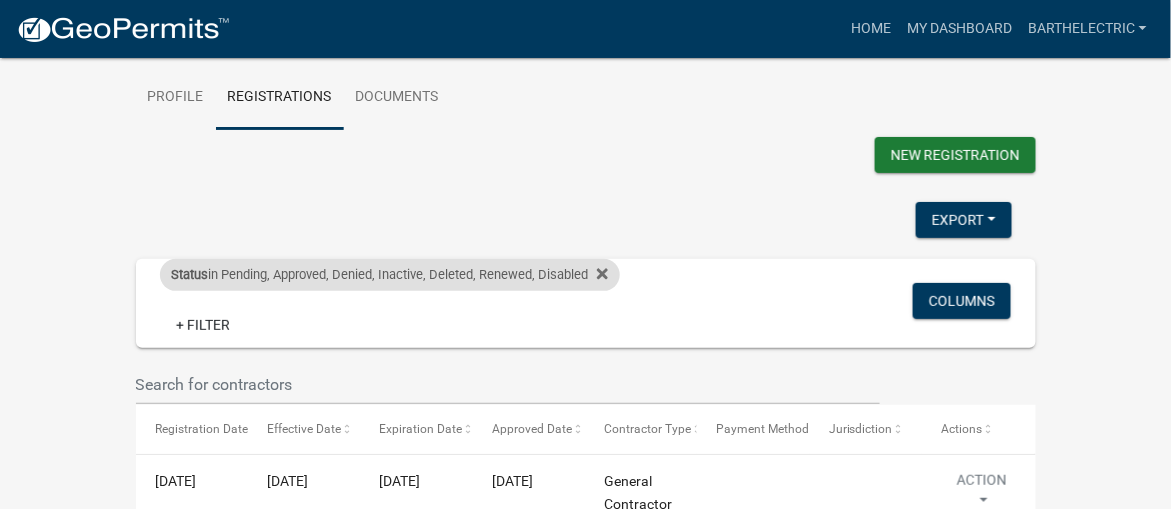 scroll, scrollTop: 0, scrollLeft: 0, axis: both 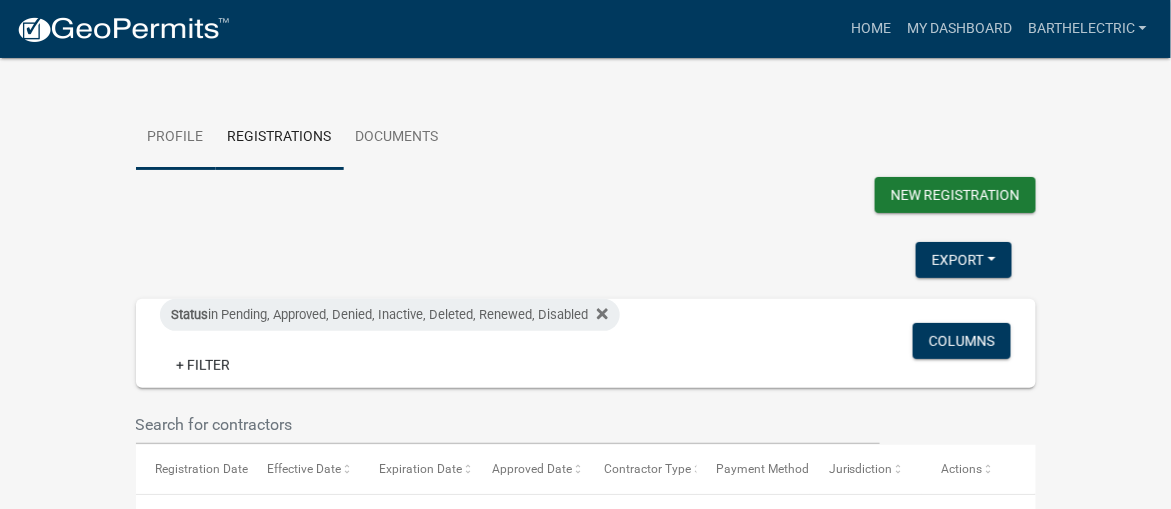 click on "Profile" at bounding box center [176, 138] 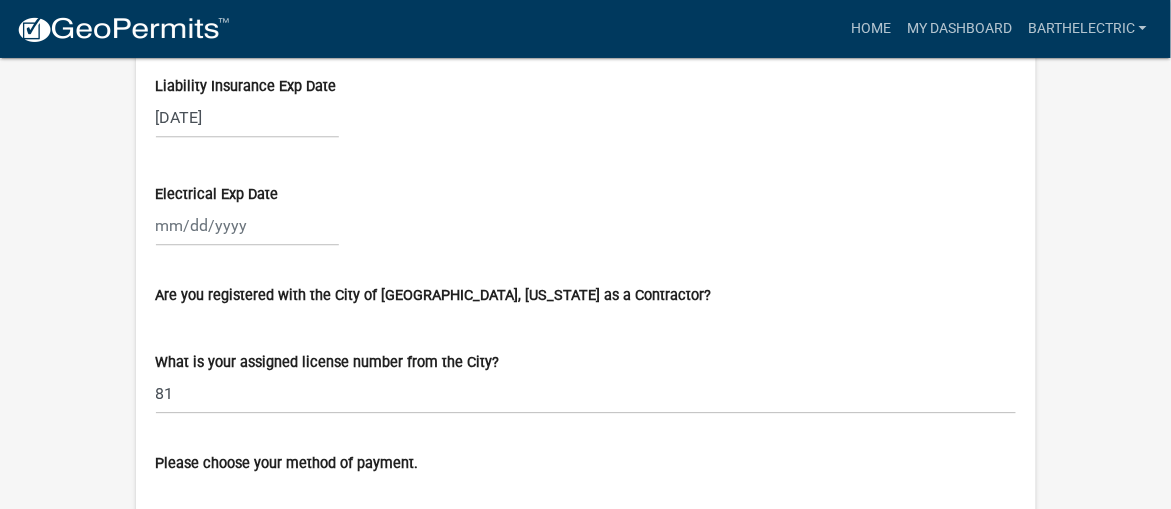 scroll, scrollTop: 3099, scrollLeft: 0, axis: vertical 